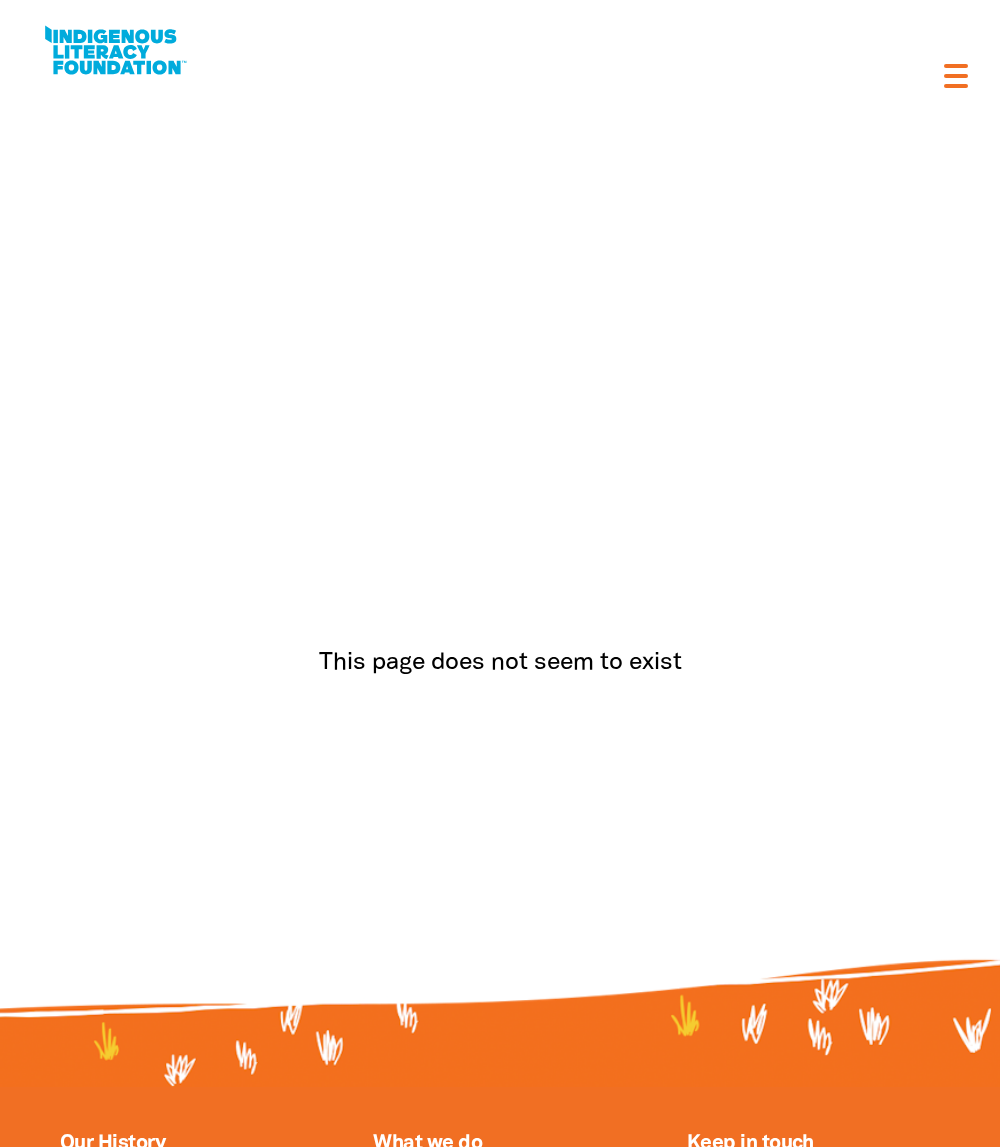 scroll, scrollTop: 0, scrollLeft: 0, axis: both 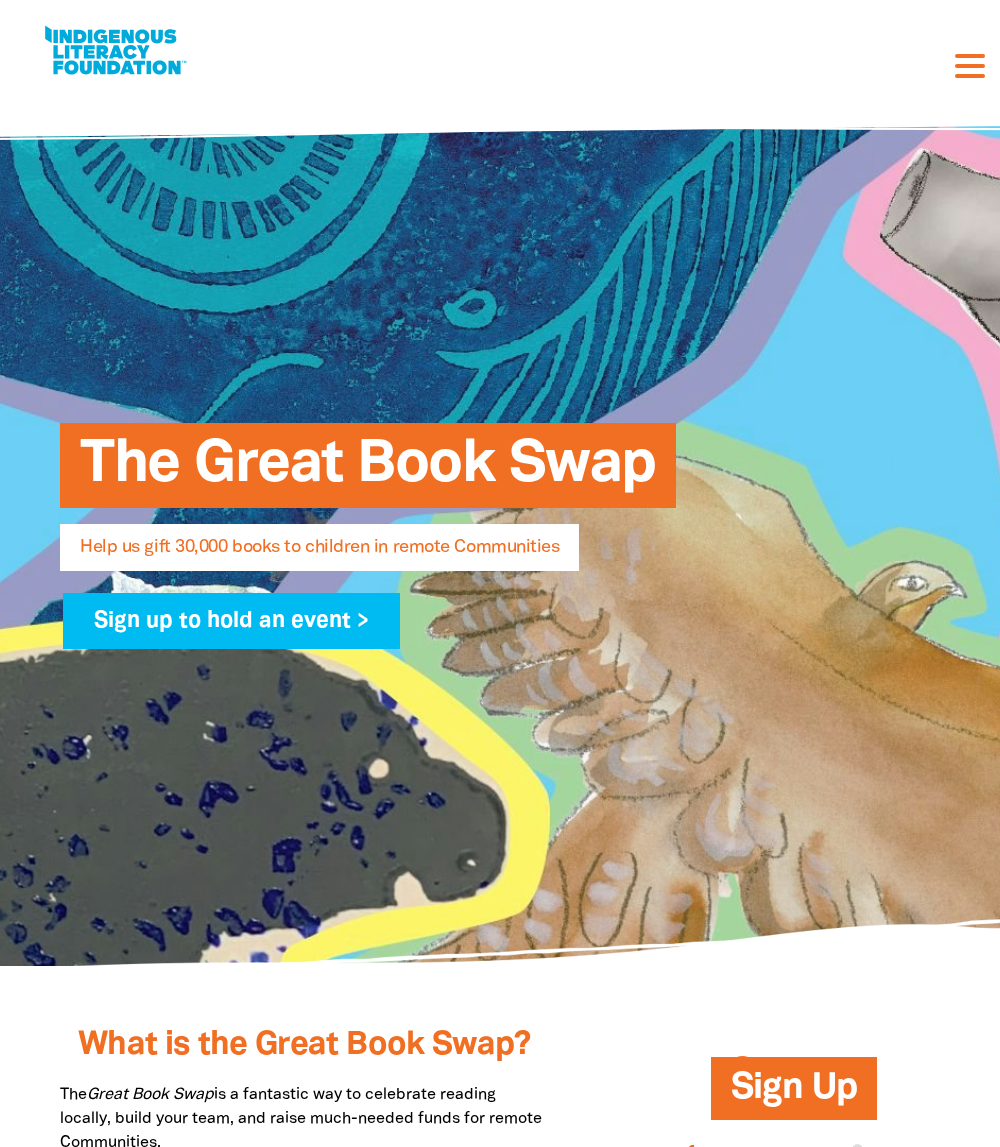 select on "AU" 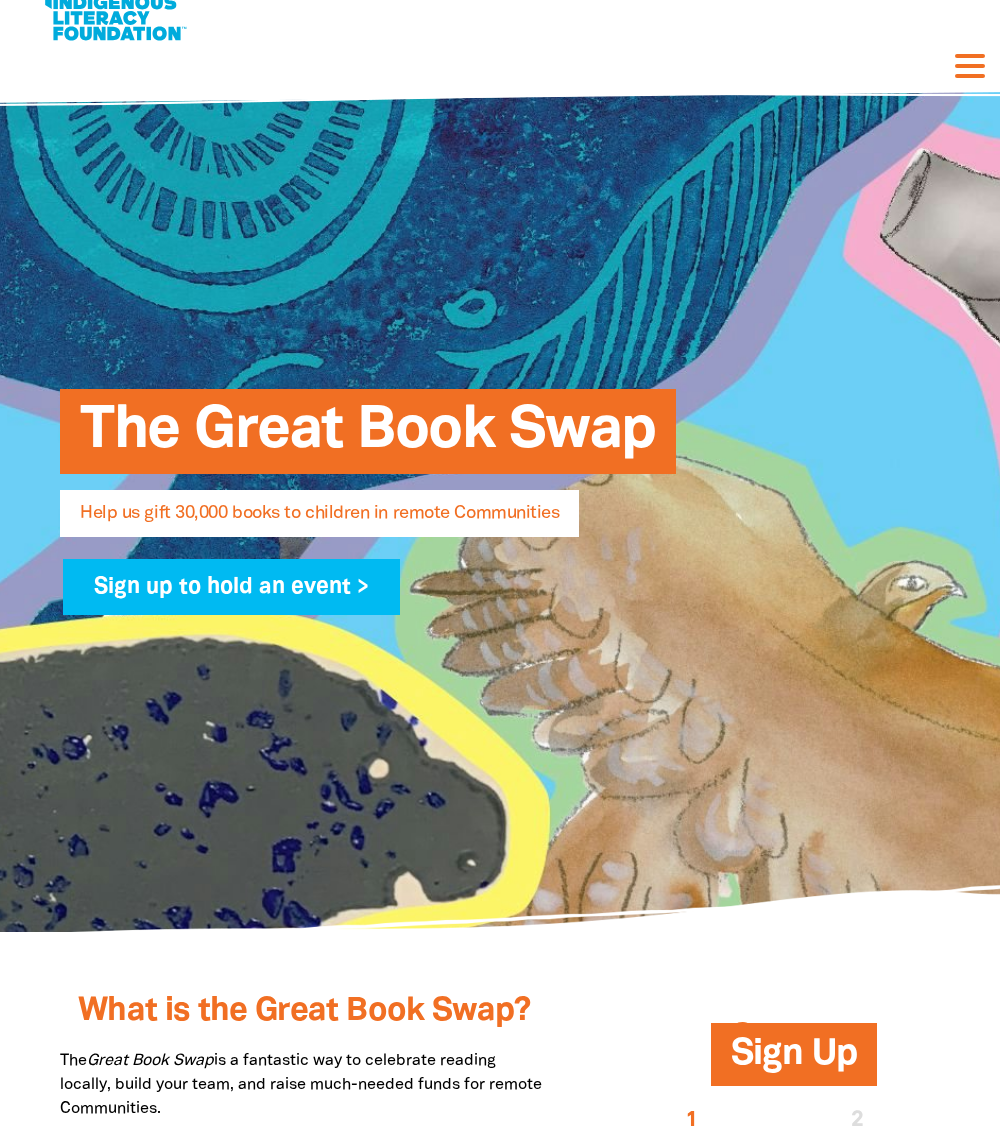 scroll, scrollTop: 0, scrollLeft: 0, axis: both 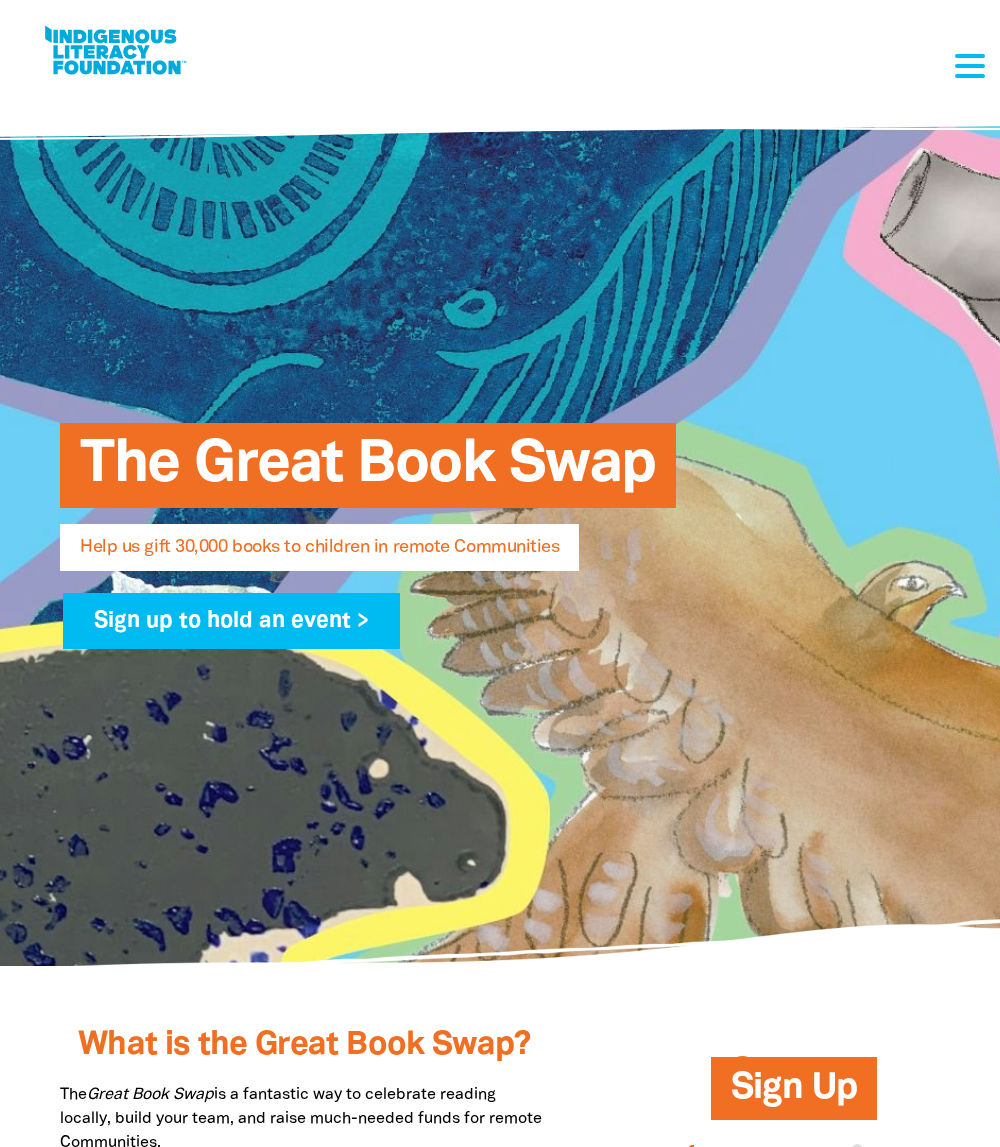click at bounding box center (970, 40) 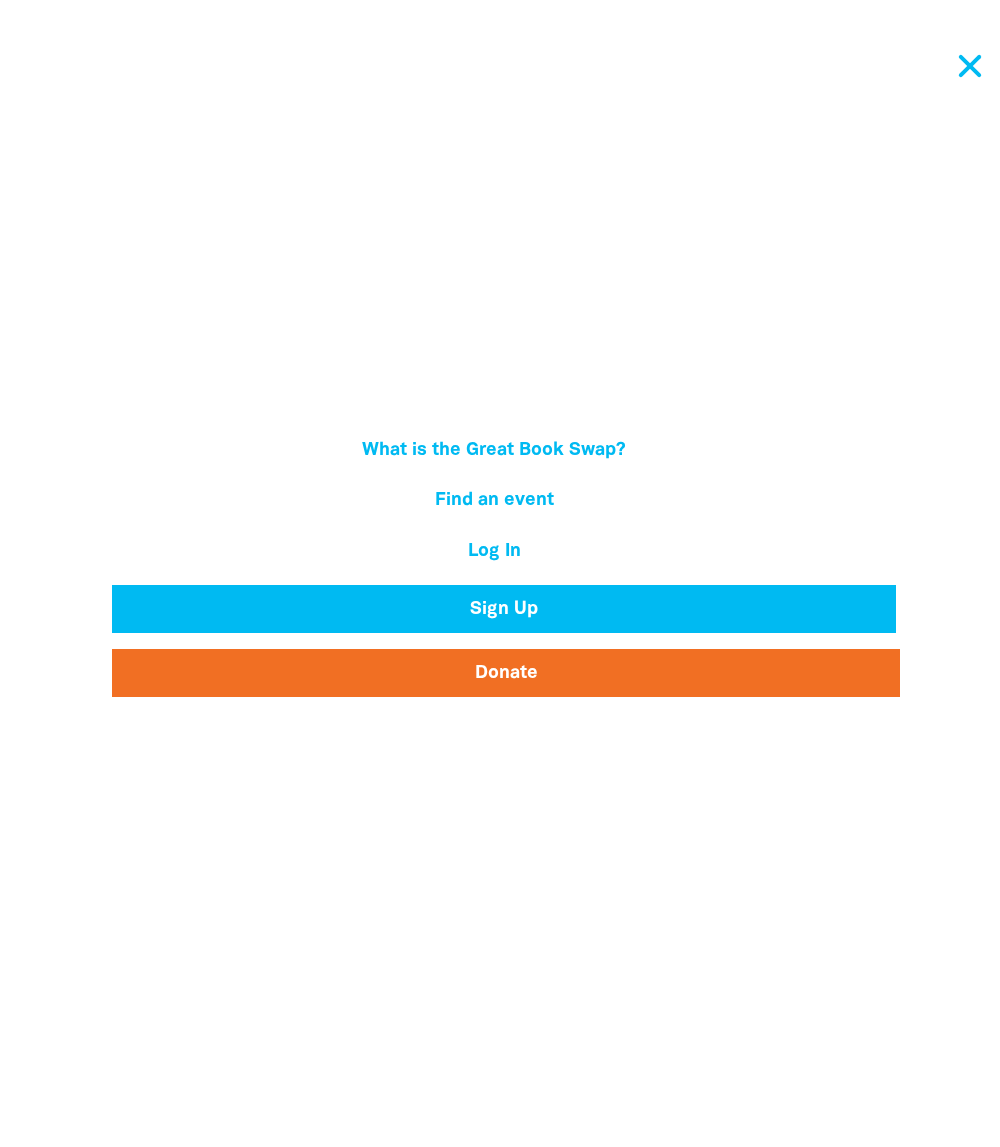 click at bounding box center [970, 66] 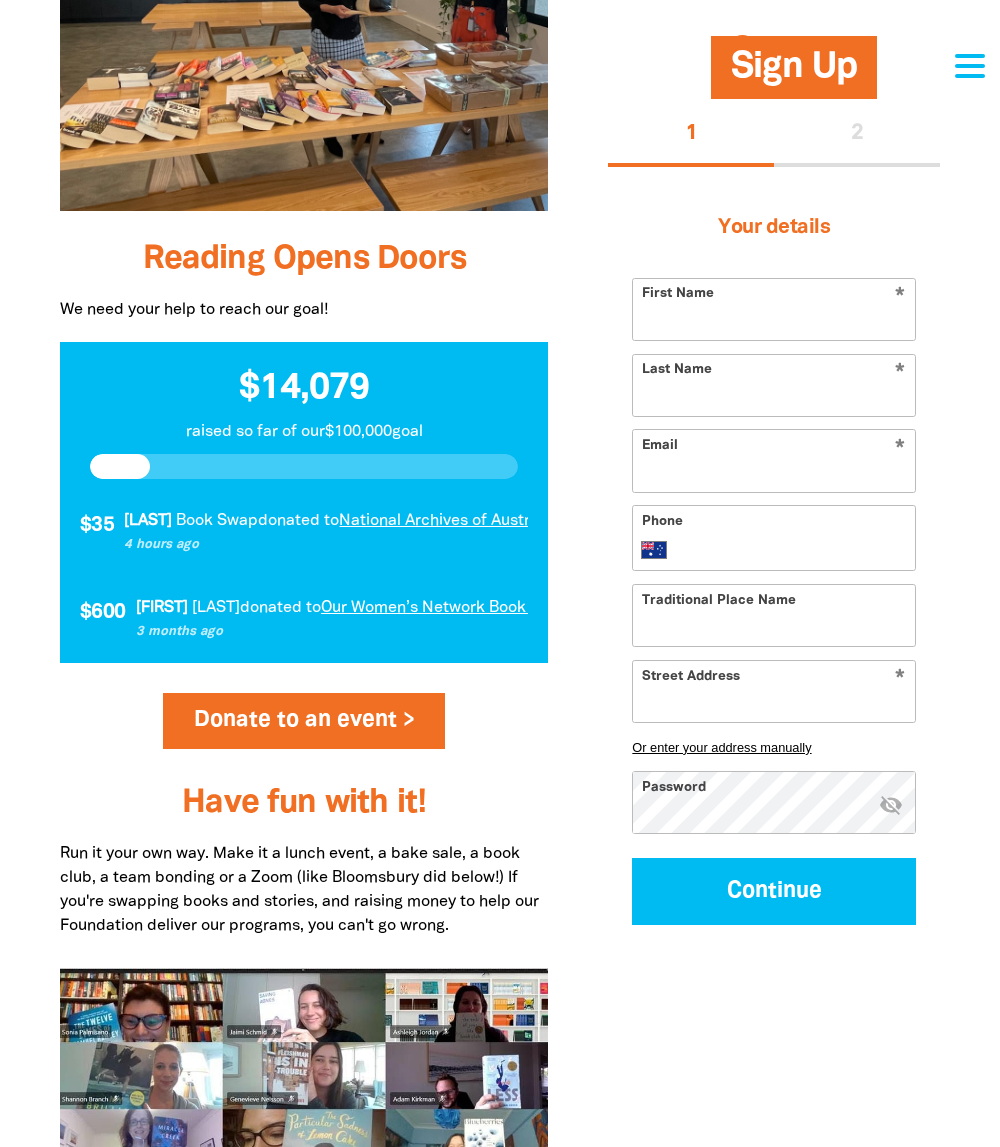 scroll, scrollTop: 1700, scrollLeft: 0, axis: vertical 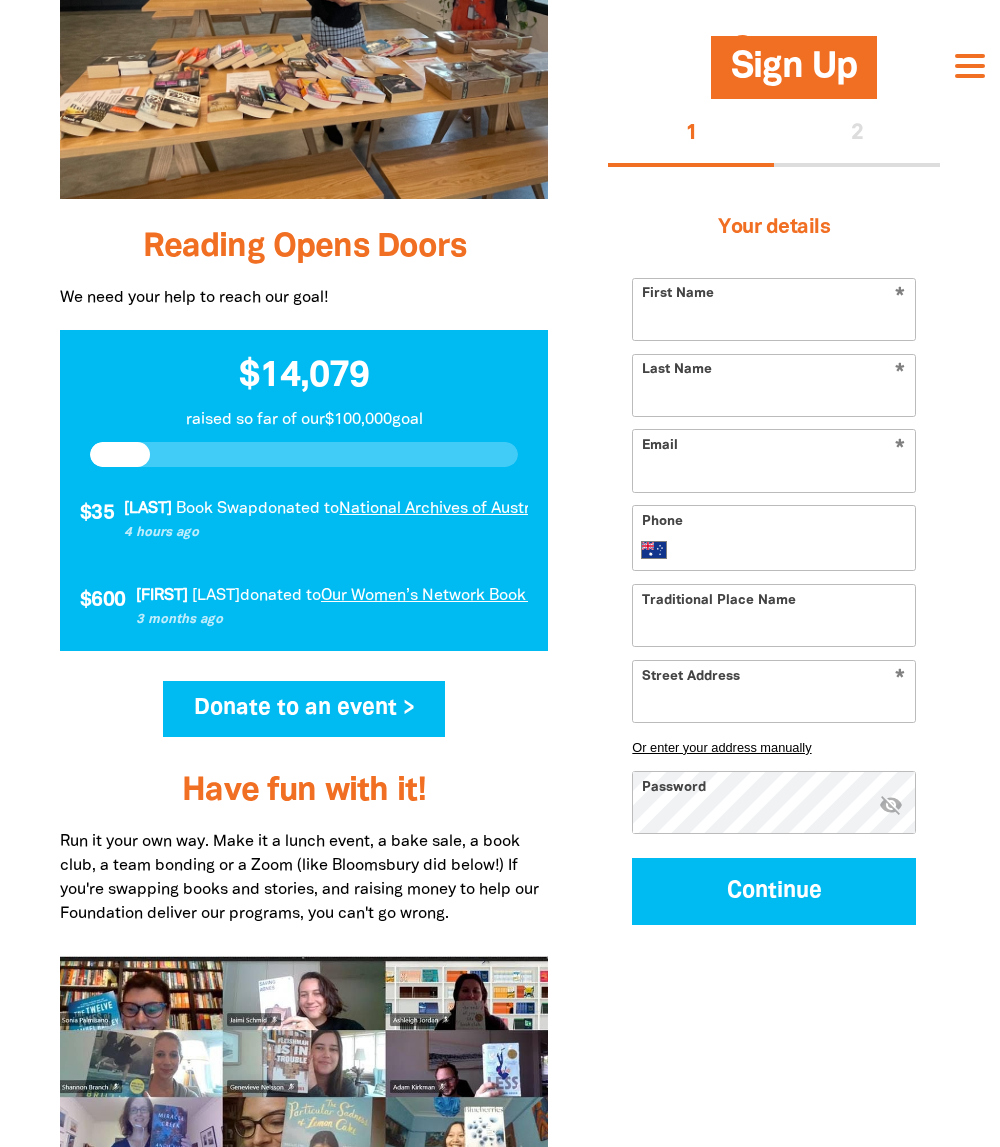 click on "Donate to an event >" at bounding box center (304, 709) 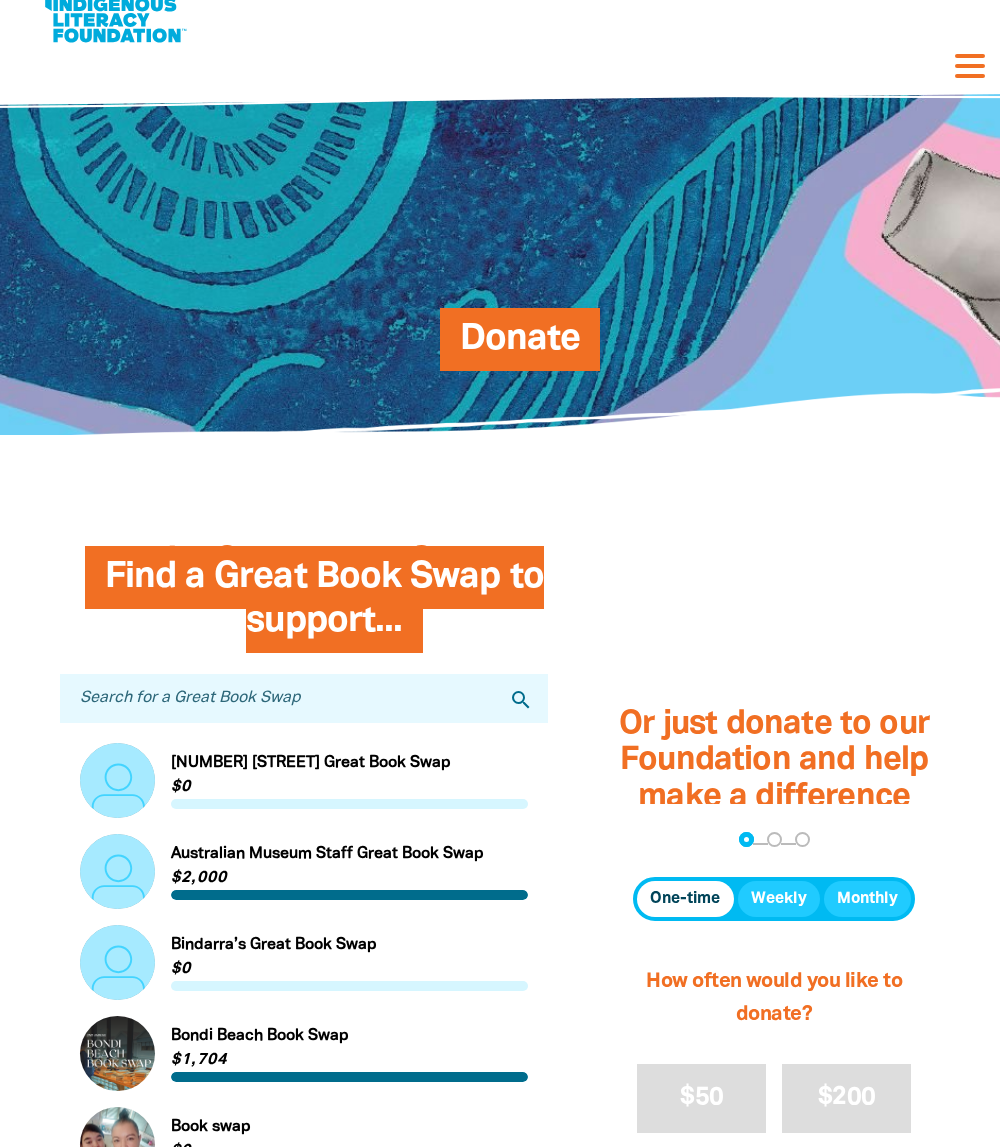scroll, scrollTop: 0, scrollLeft: 0, axis: both 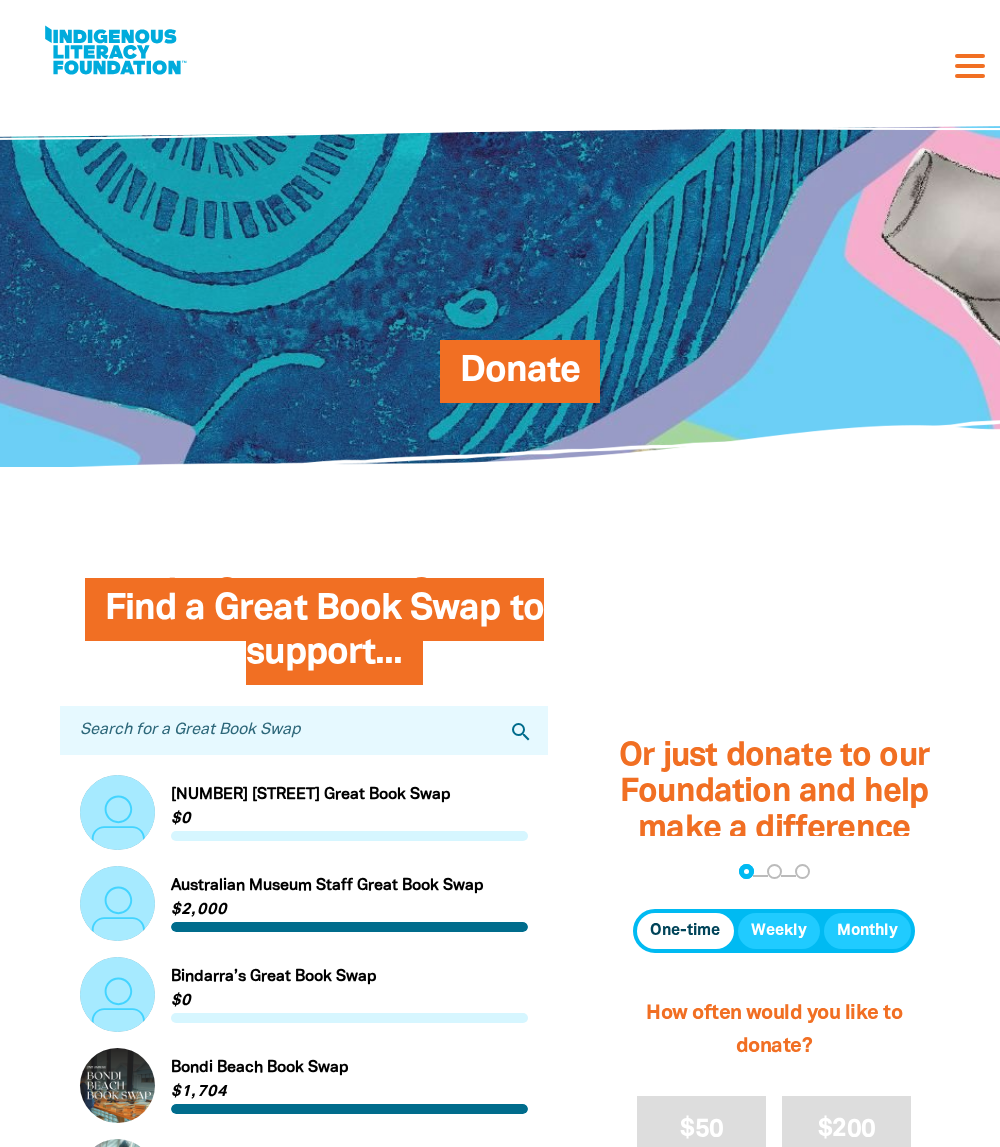 click at bounding box center [115, 50] 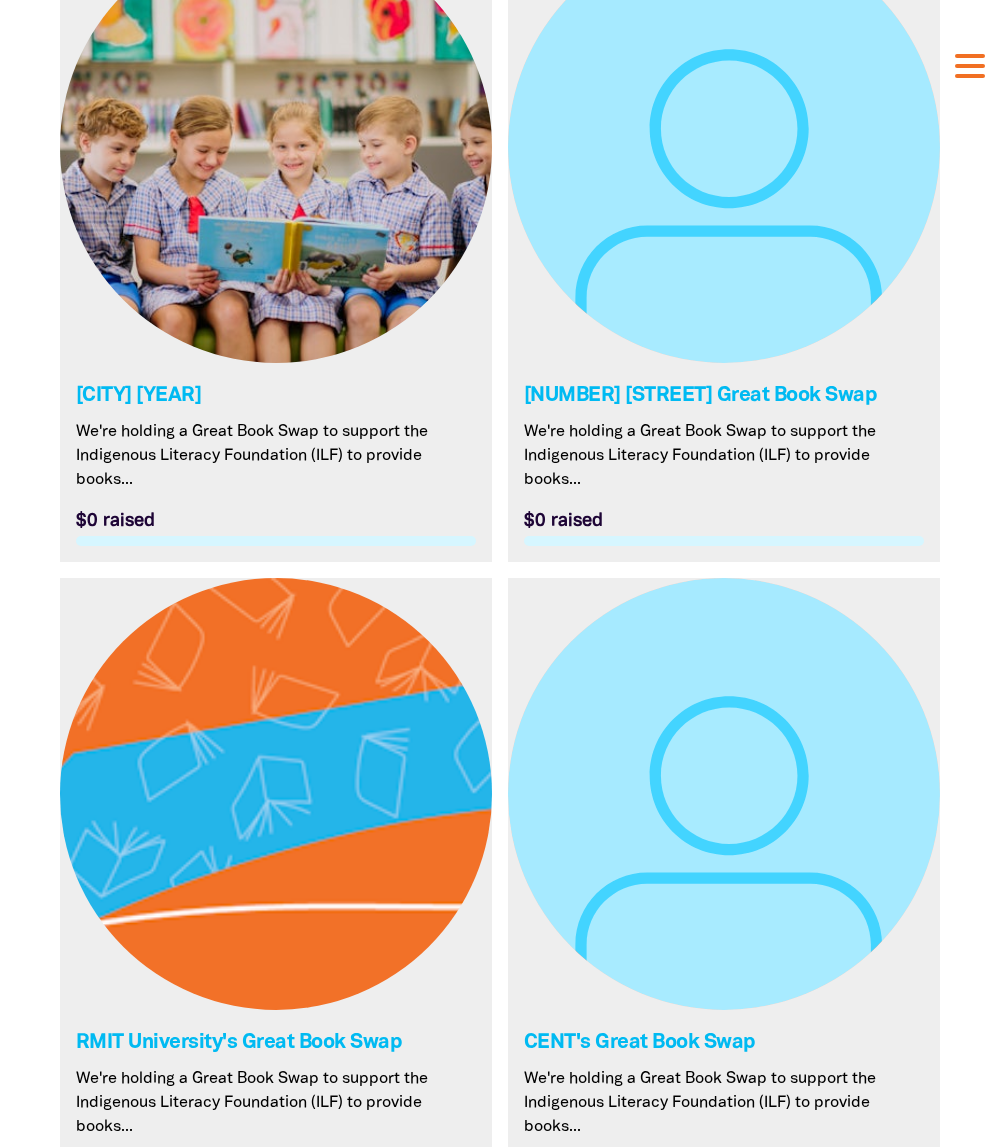scroll, scrollTop: 6200, scrollLeft: 0, axis: vertical 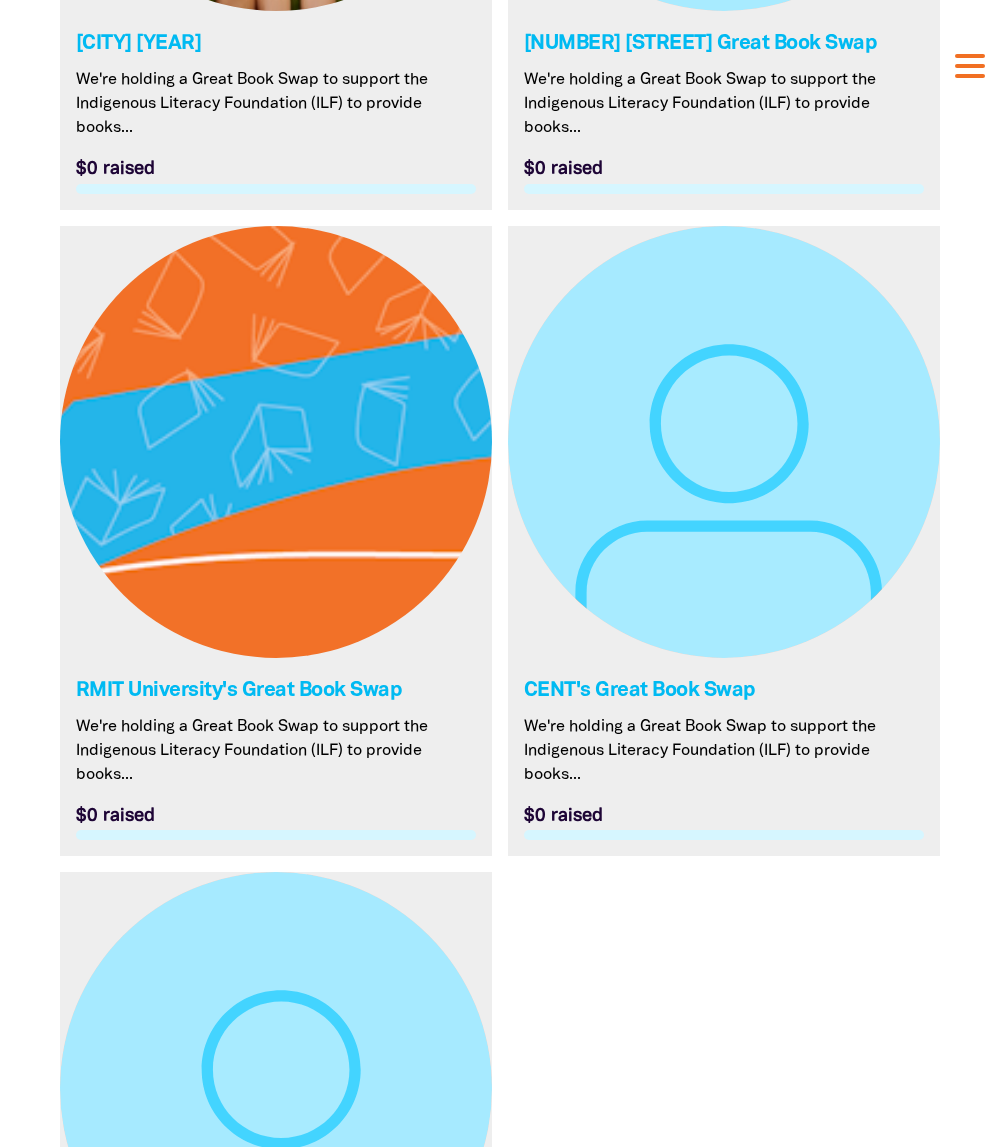 click on "1 2 3 person Your Profile Is your Great Book Swap being held by an organisation or group? Yes No info If you are a School or Education organisation, head to  edu.greatbookswap.org.au  instead! Link to [CITY] [YEAR] [CITY] [YEAR] We're holding a Great Book Swap to support the Indigenous Literacy Foundation (ILF) to provide books... $0 raised $350 goal Link to [NUMBER] [STREET] Great Book Swap [NUMBER] [STREET] Great Book Swap We're holding a Great Book Swap to support the Indigenous Literacy Foundation (ILF) to provide books... $0 raised $500 goal Link to [ORGANIZATION] Great Book Swap [ORGANIZATION] Great Book Swap We're holding a Great Book Swap to support the Indigenous Literacy Foundation (ILF) to provide books... $0 raised $350 goal Link to [ORGANIZATION] Great Book Swap [ORGANIZATION] Great Book Swap We're holding a Great Book Swap to support the Indigenous Literacy Foundation (ILF) to provide books... $0 raised $350 goal Link to [ORGANIZATION] Great Book Swap [ORGANIZATION] Great Book Swap We're holding a Great Book Swap to support the Indigenous Literacy Foundation (ILF) to provide books... $0 raised $500 goal chevron_left" at bounding box center [500, 583] 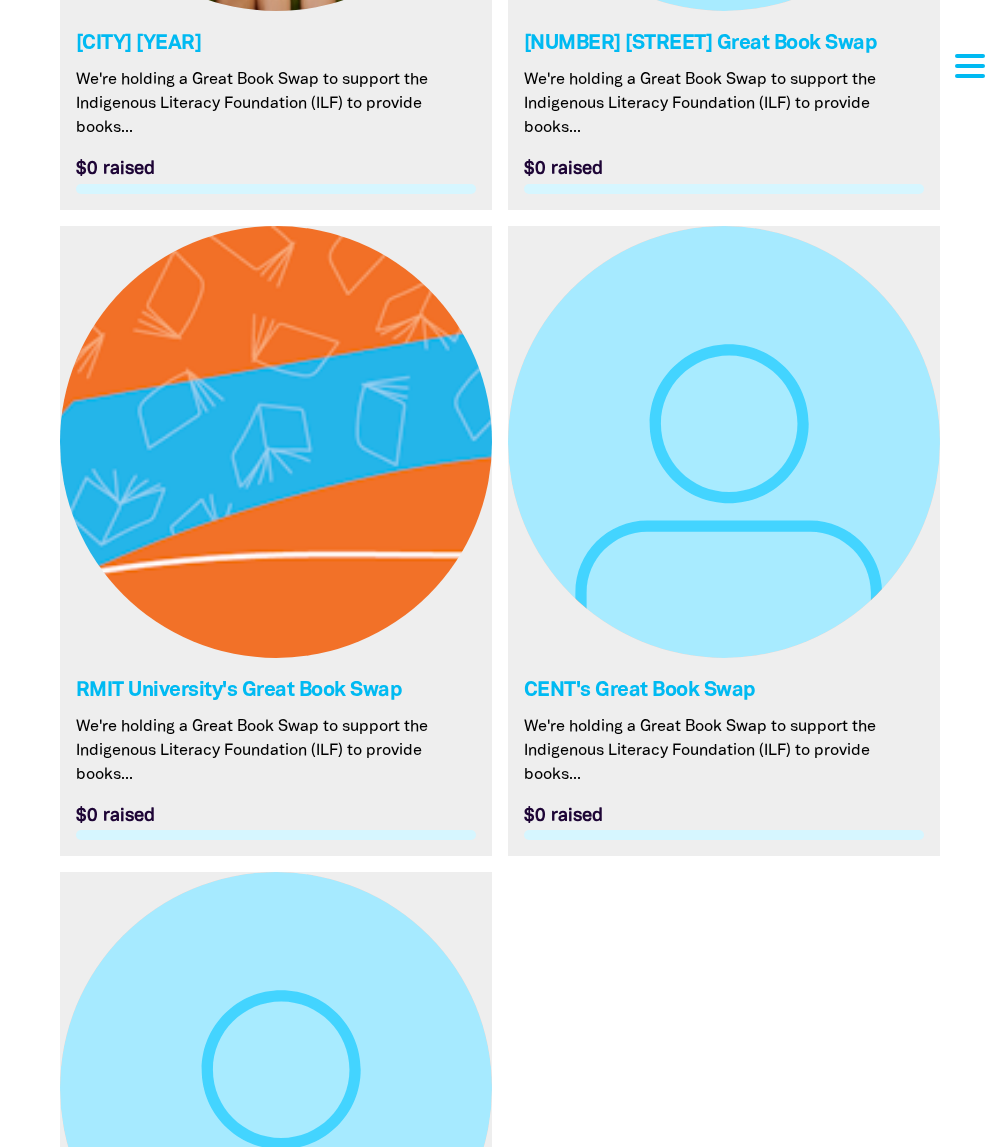 click at bounding box center (970, 76) 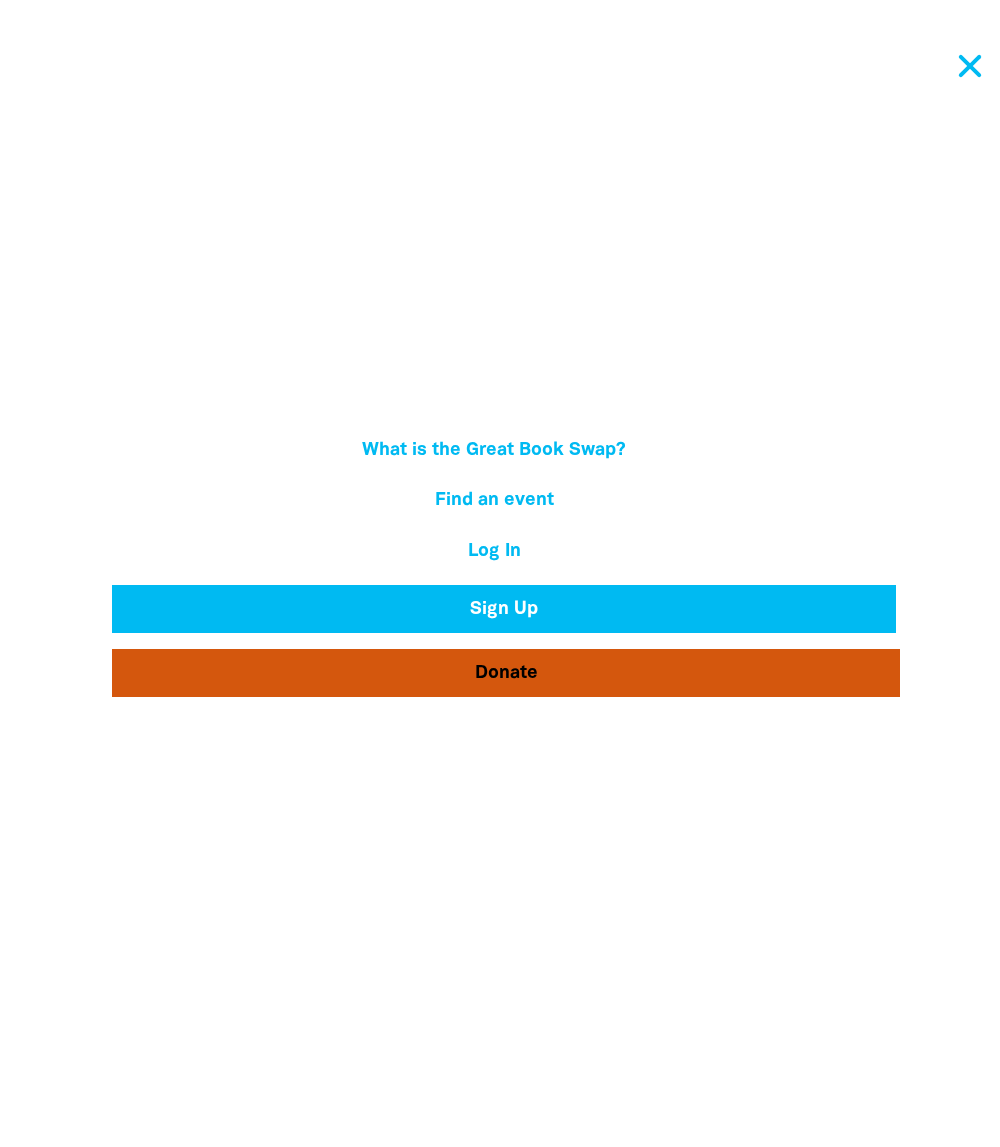 click on "Donate" at bounding box center (506, 673) 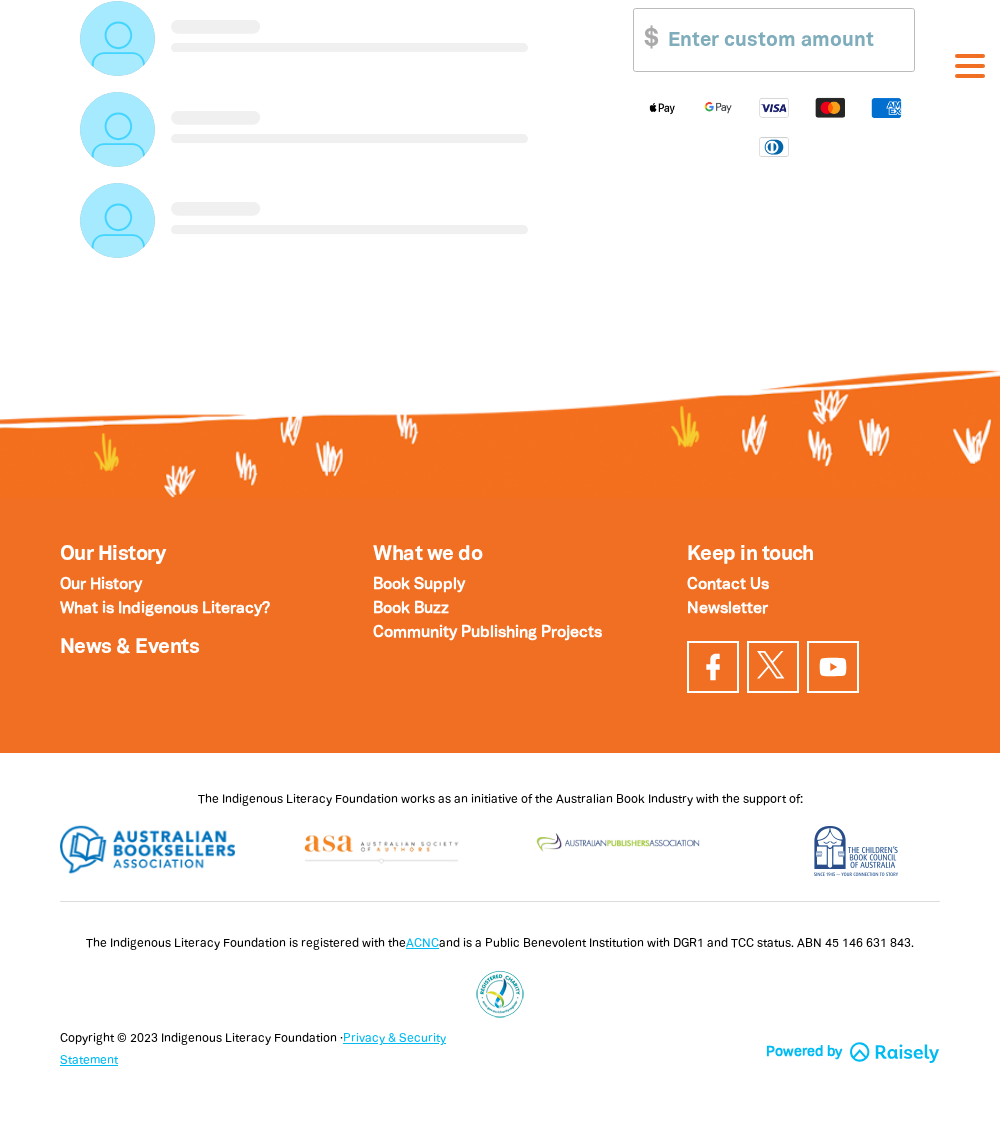 scroll, scrollTop: 0, scrollLeft: 0, axis: both 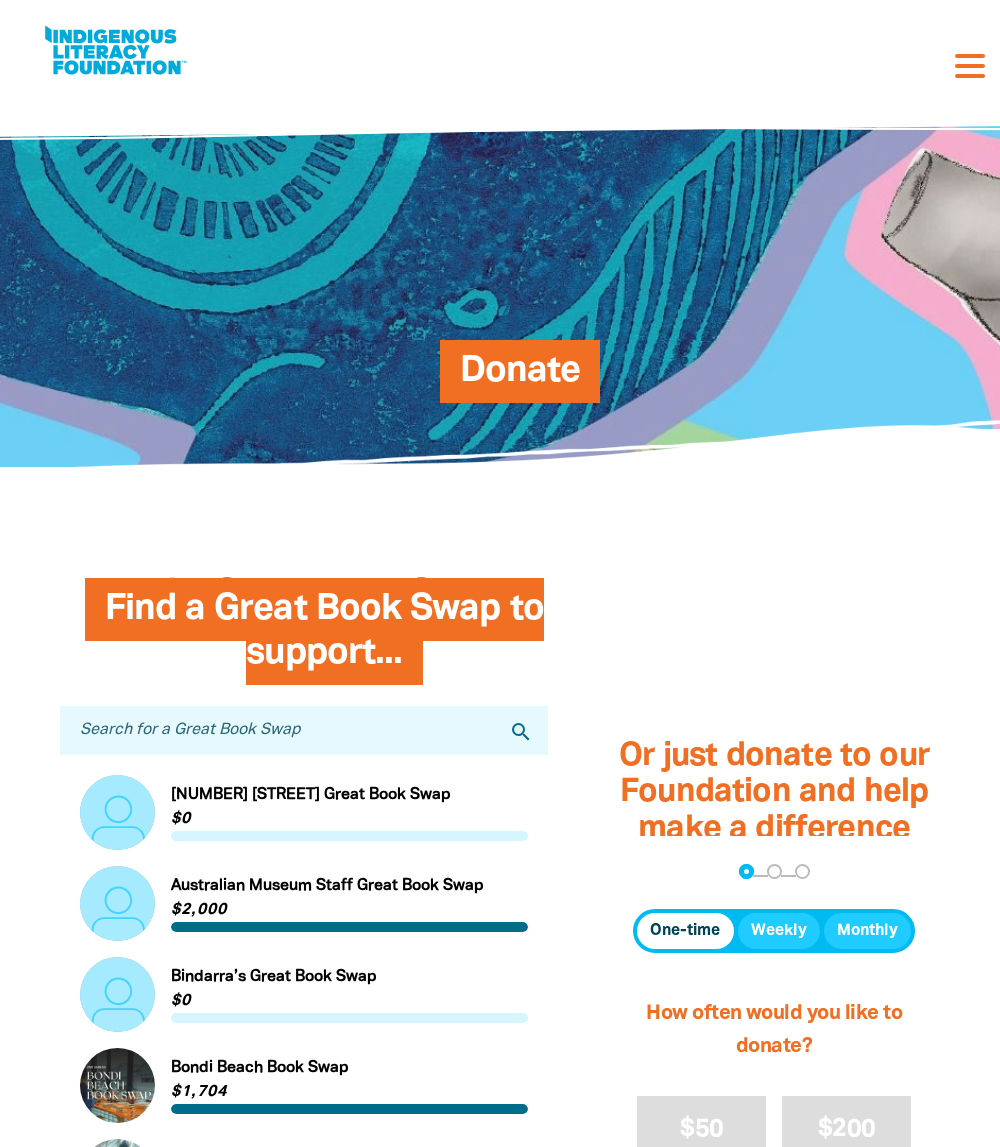 click on "What is the Great Book Swap? Find an event Log In Sign Up Donate What is the Great Book Swap? Find an event Log In Sign Up Donate" at bounding box center (510, 50) 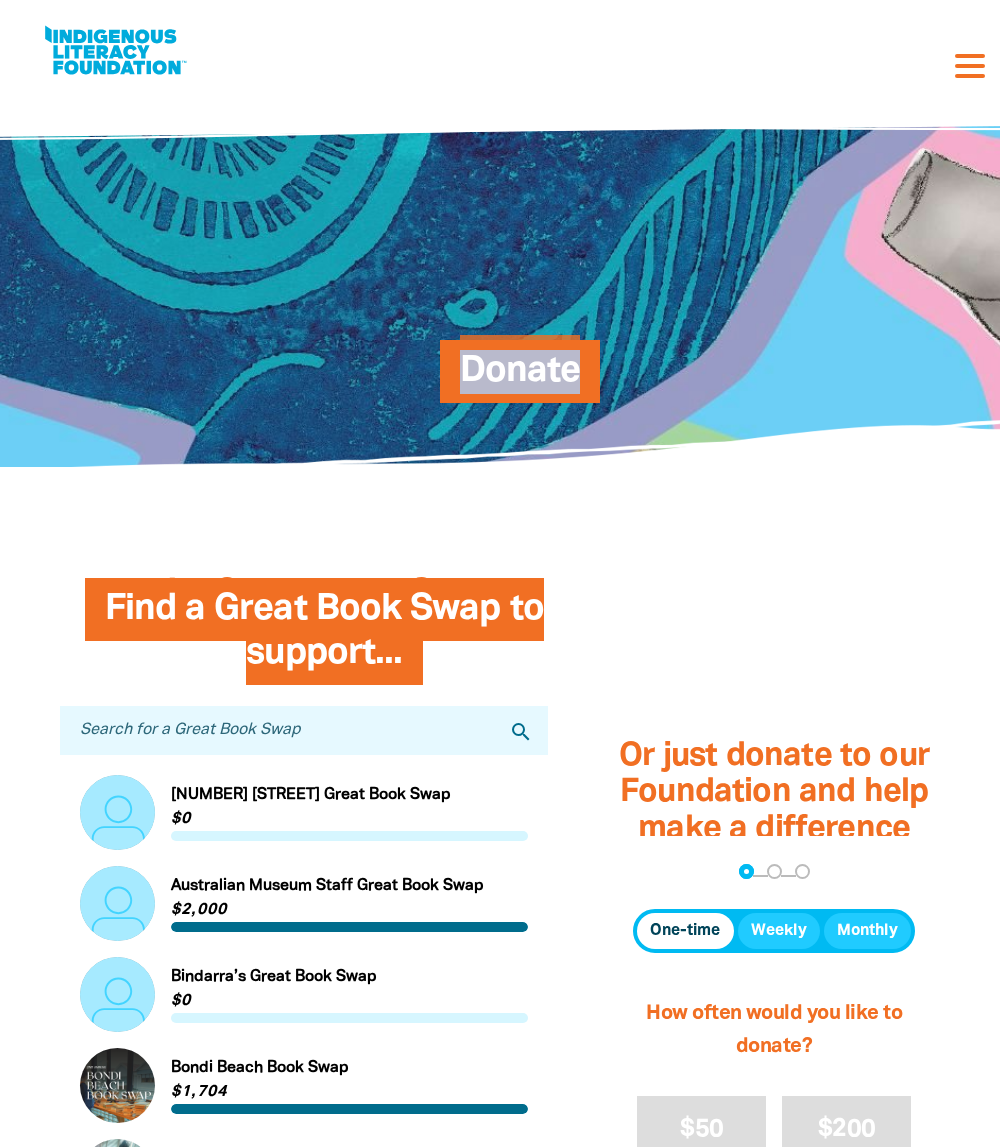 click on "Donate" at bounding box center (520, 379) 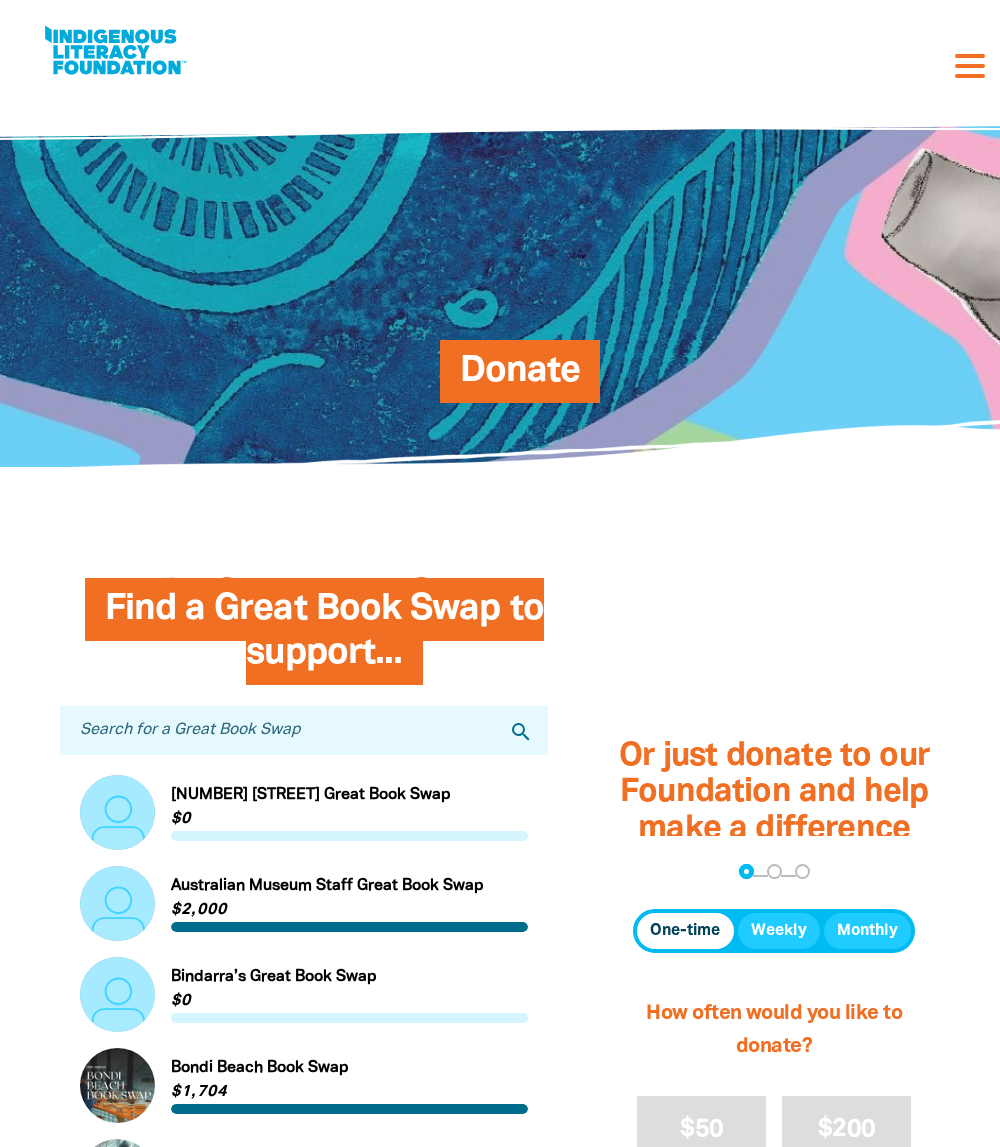 click on "Donate" at bounding box center (520, 379) 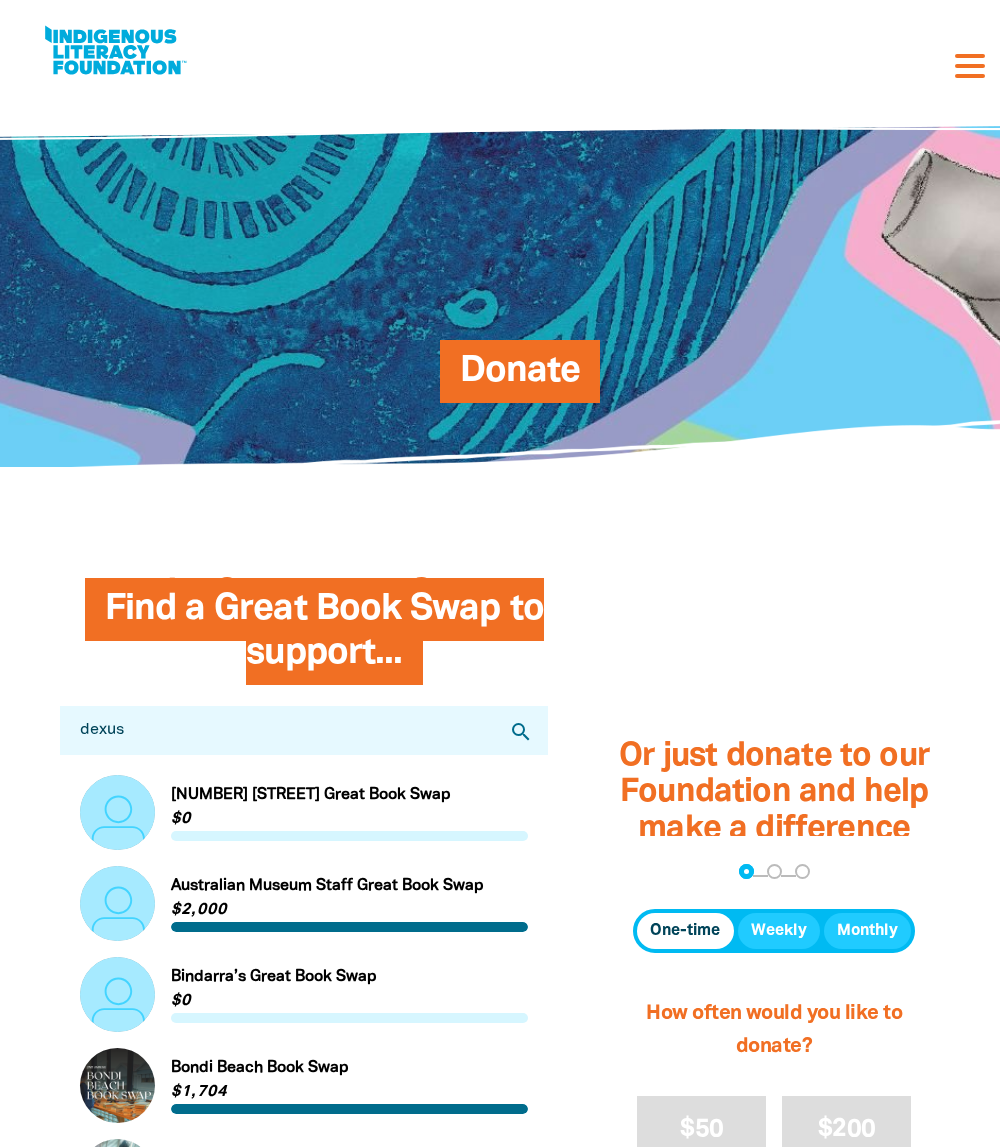 type on "dexus" 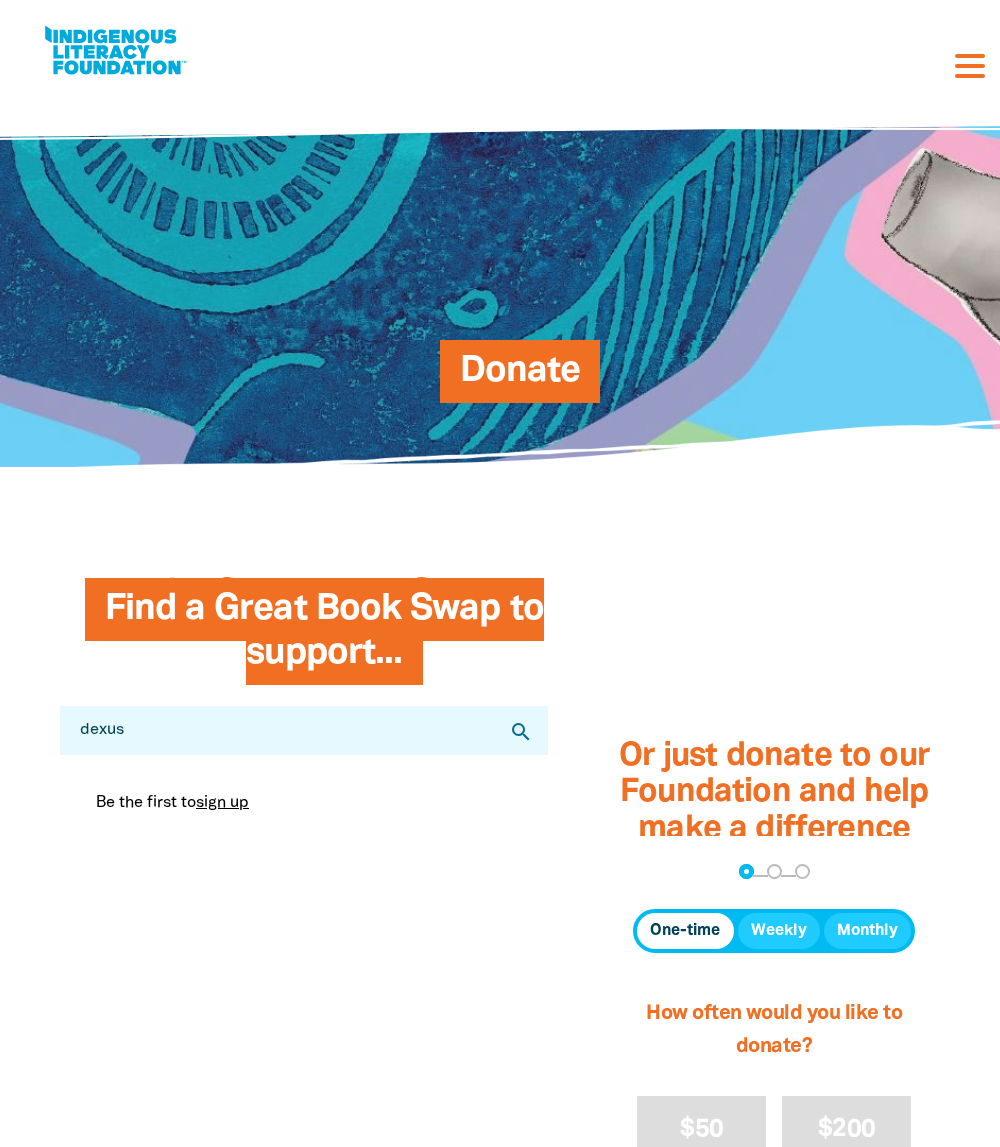 click on "sign up" at bounding box center (222, 803) 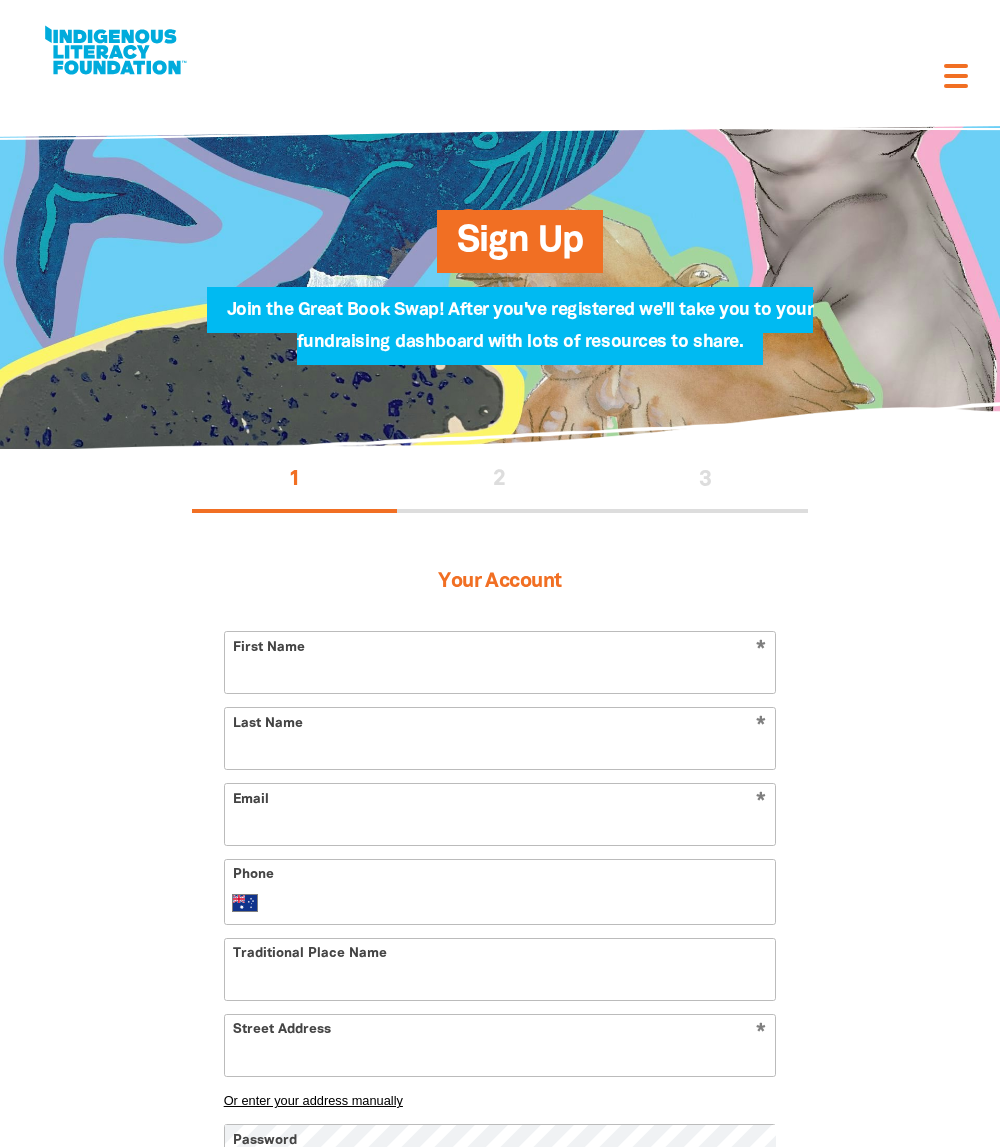 click on "First Name" at bounding box center (500, 662) 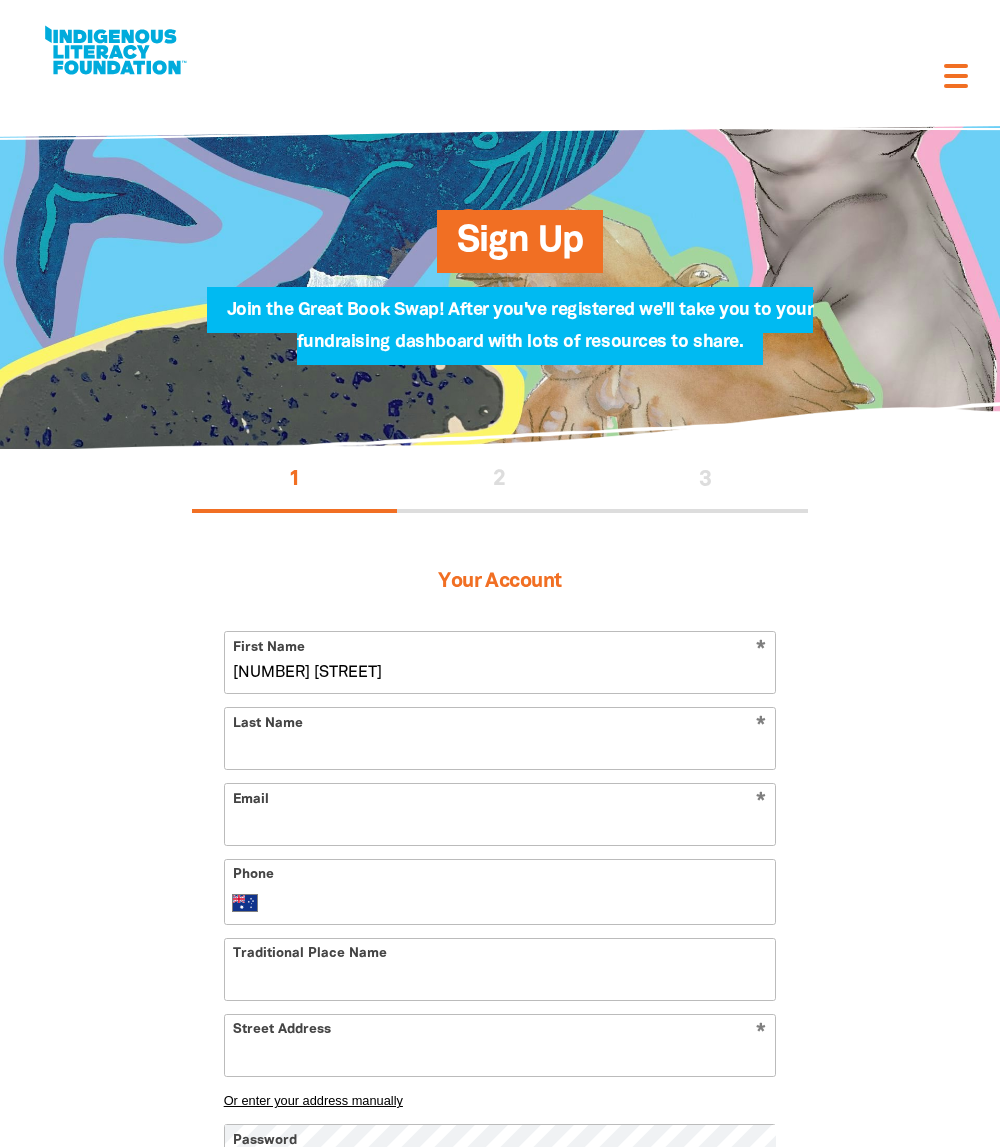 drag, startPoint x: 410, startPoint y: 672, endPoint x: 312, endPoint y: 679, distance: 98.24968 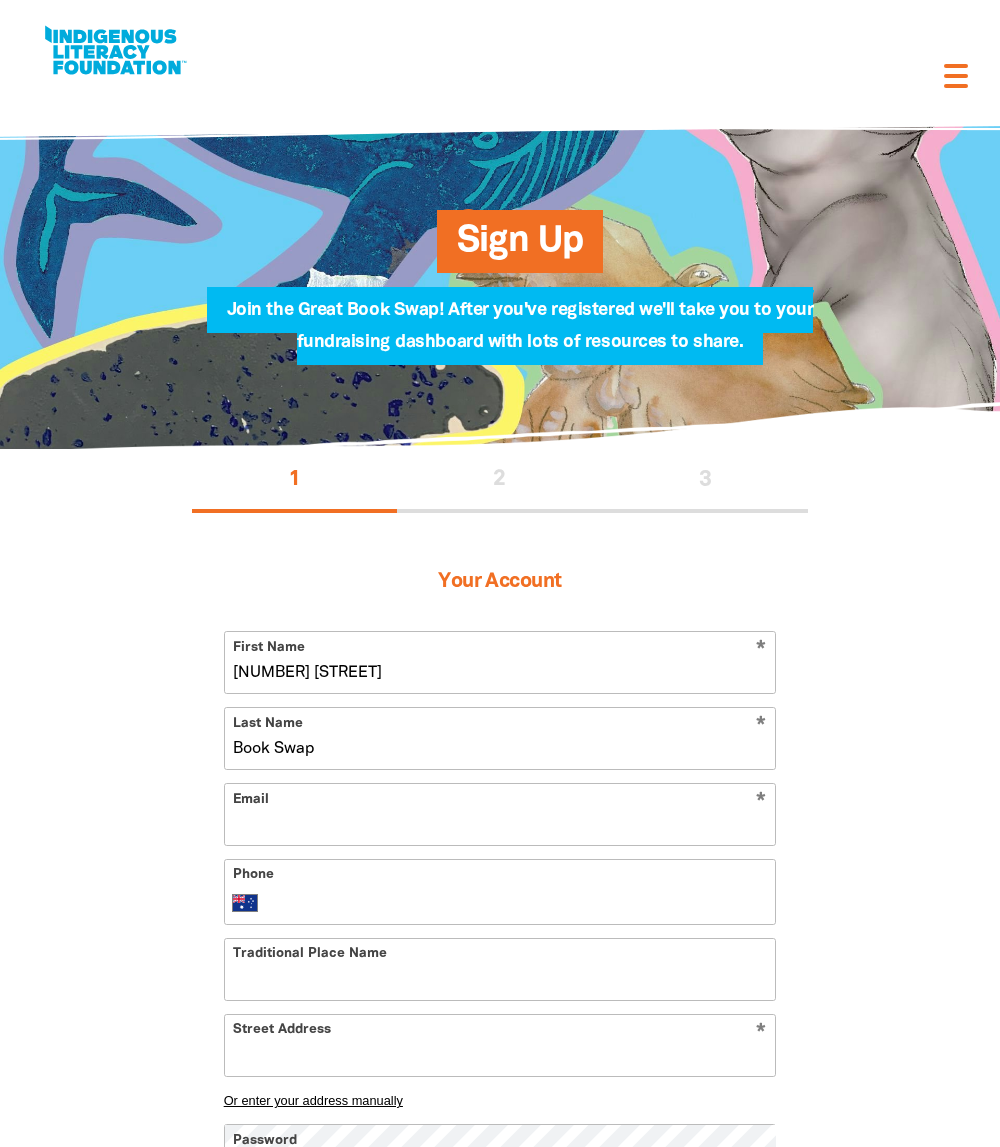 type on "Book Swap" 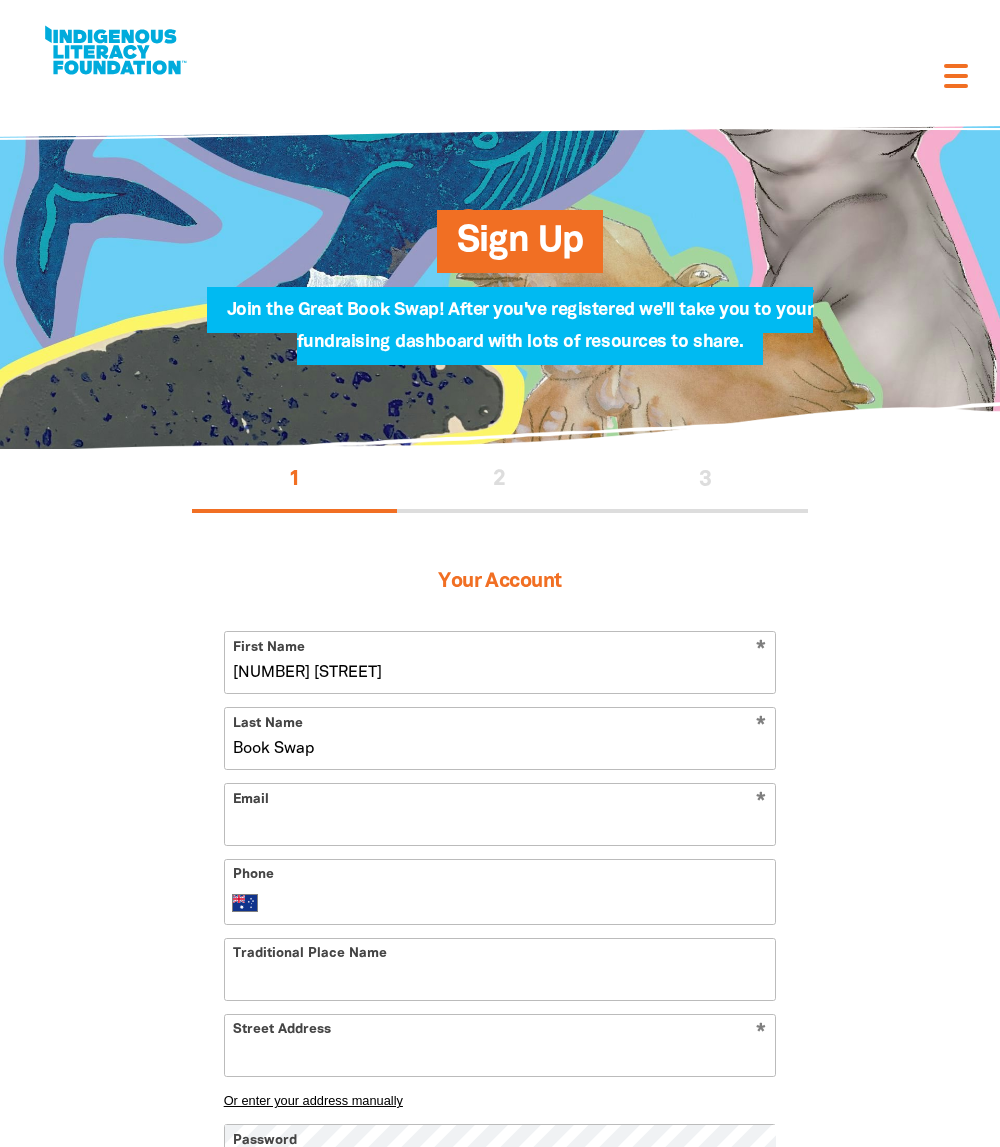 type on "[EMAIL]" 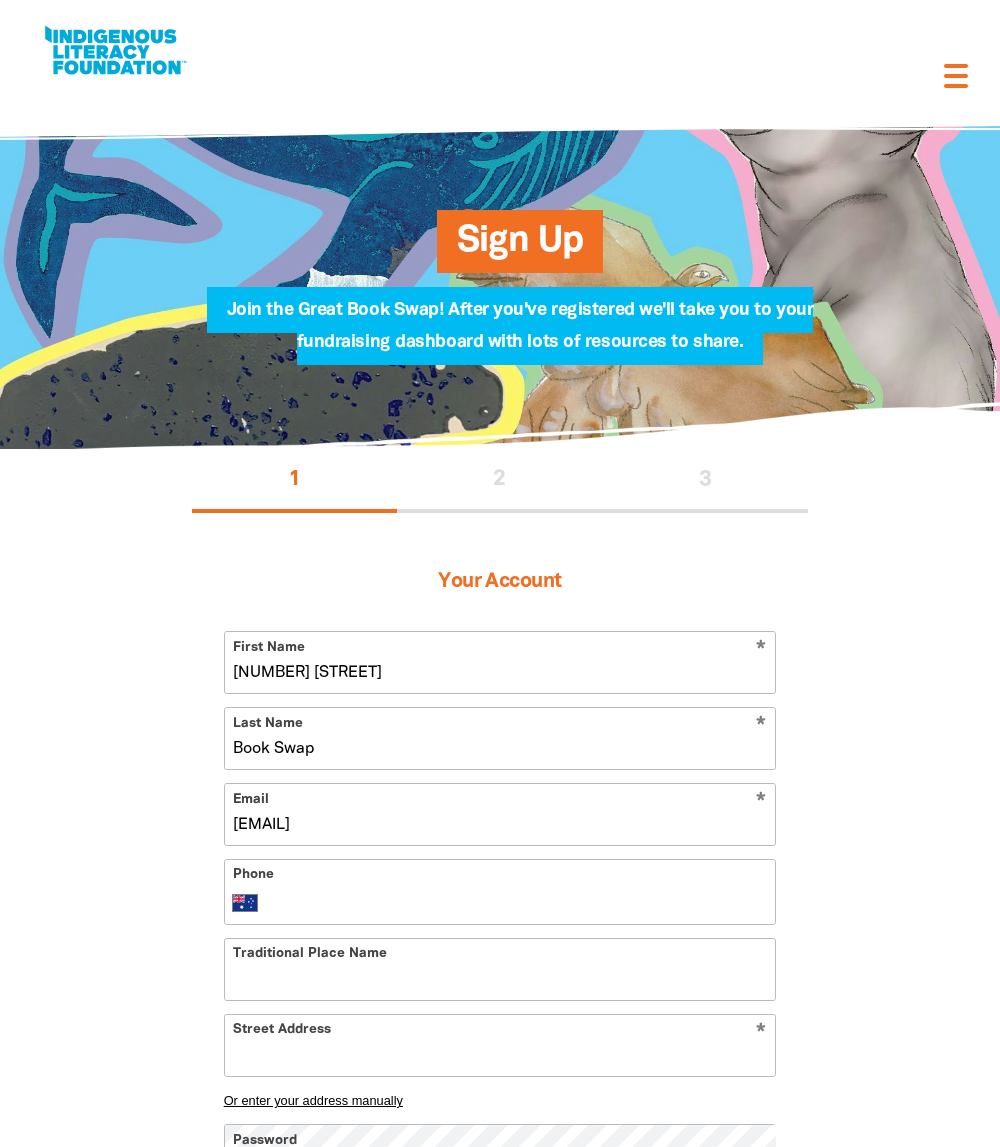 type on "[PHONE]" 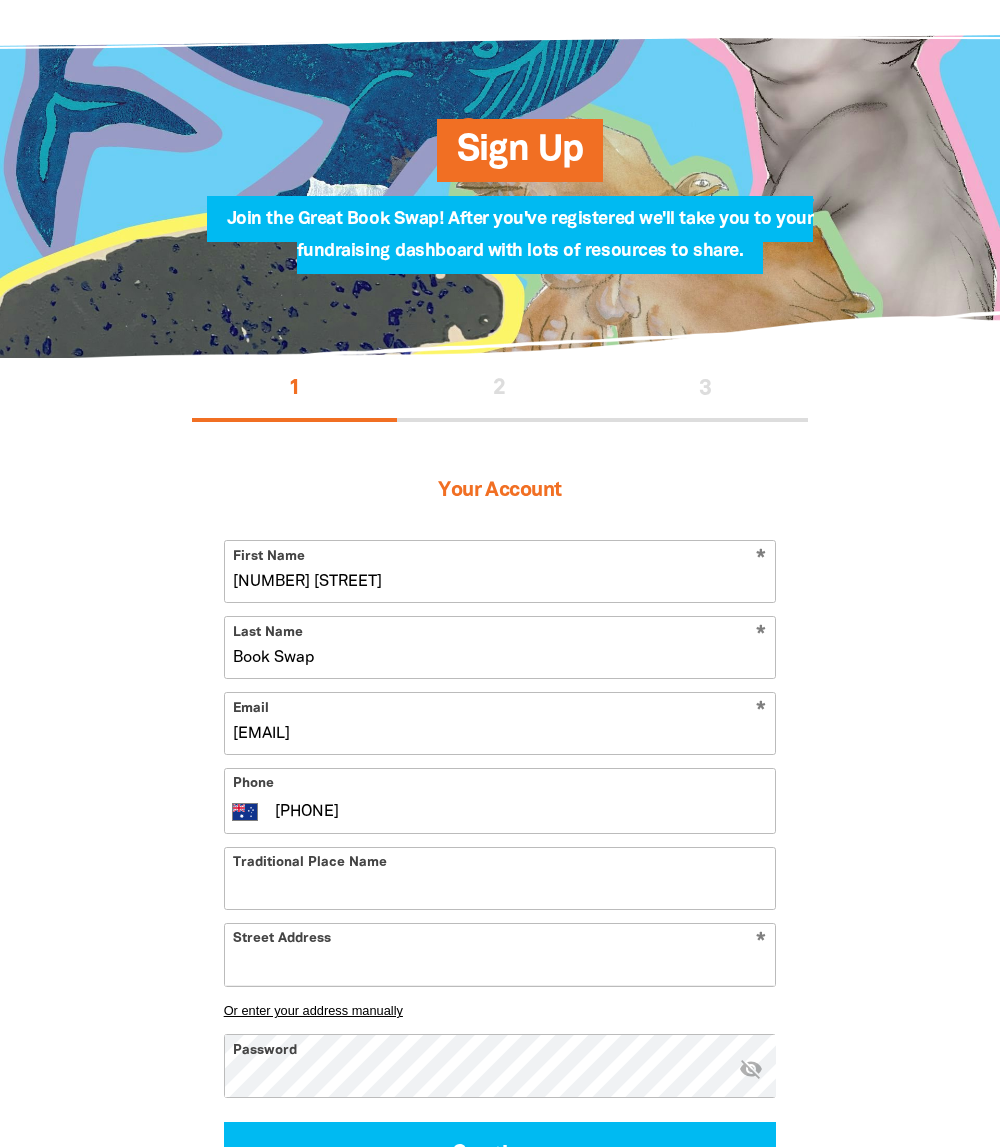scroll, scrollTop: 200, scrollLeft: 0, axis: vertical 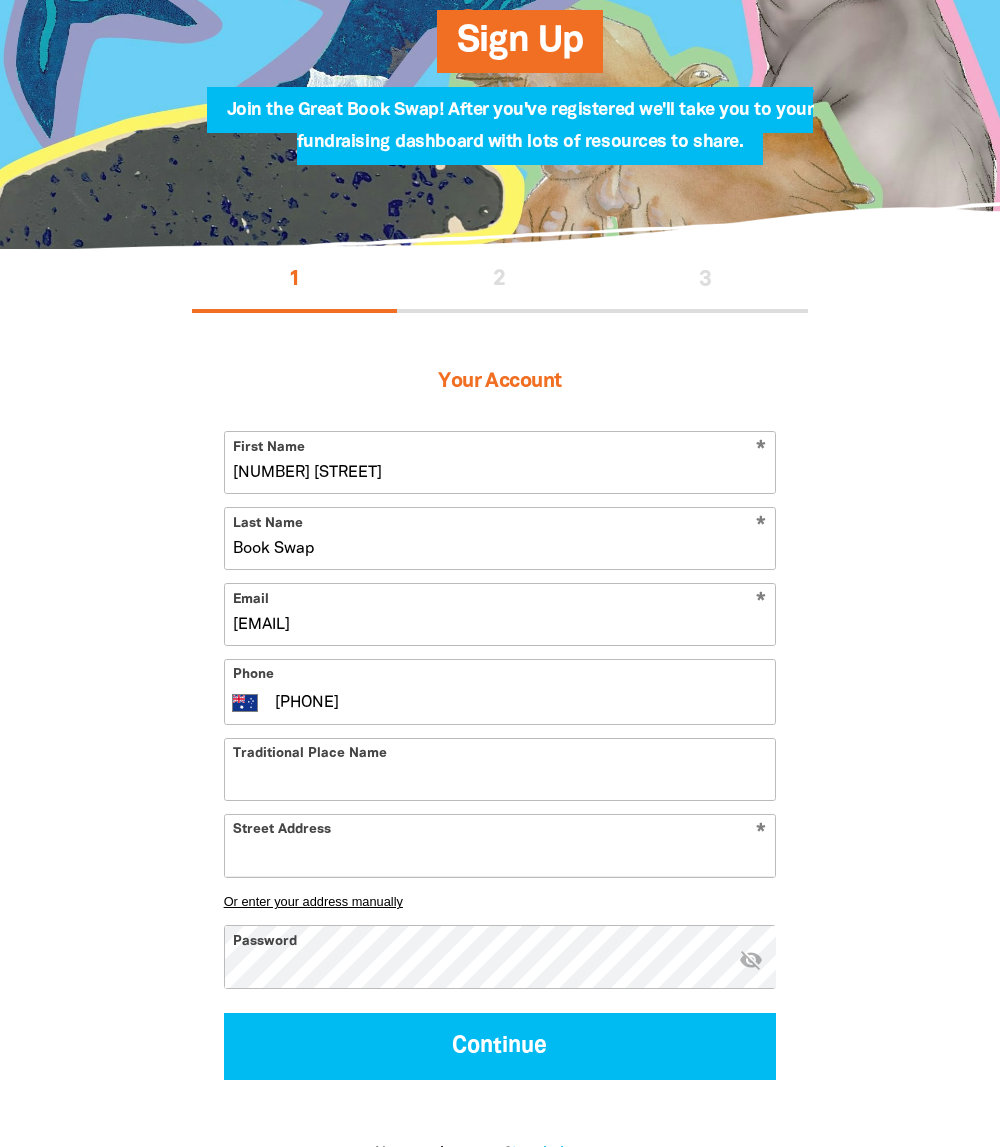 click on "Traditional Place Name" at bounding box center (500, 769) 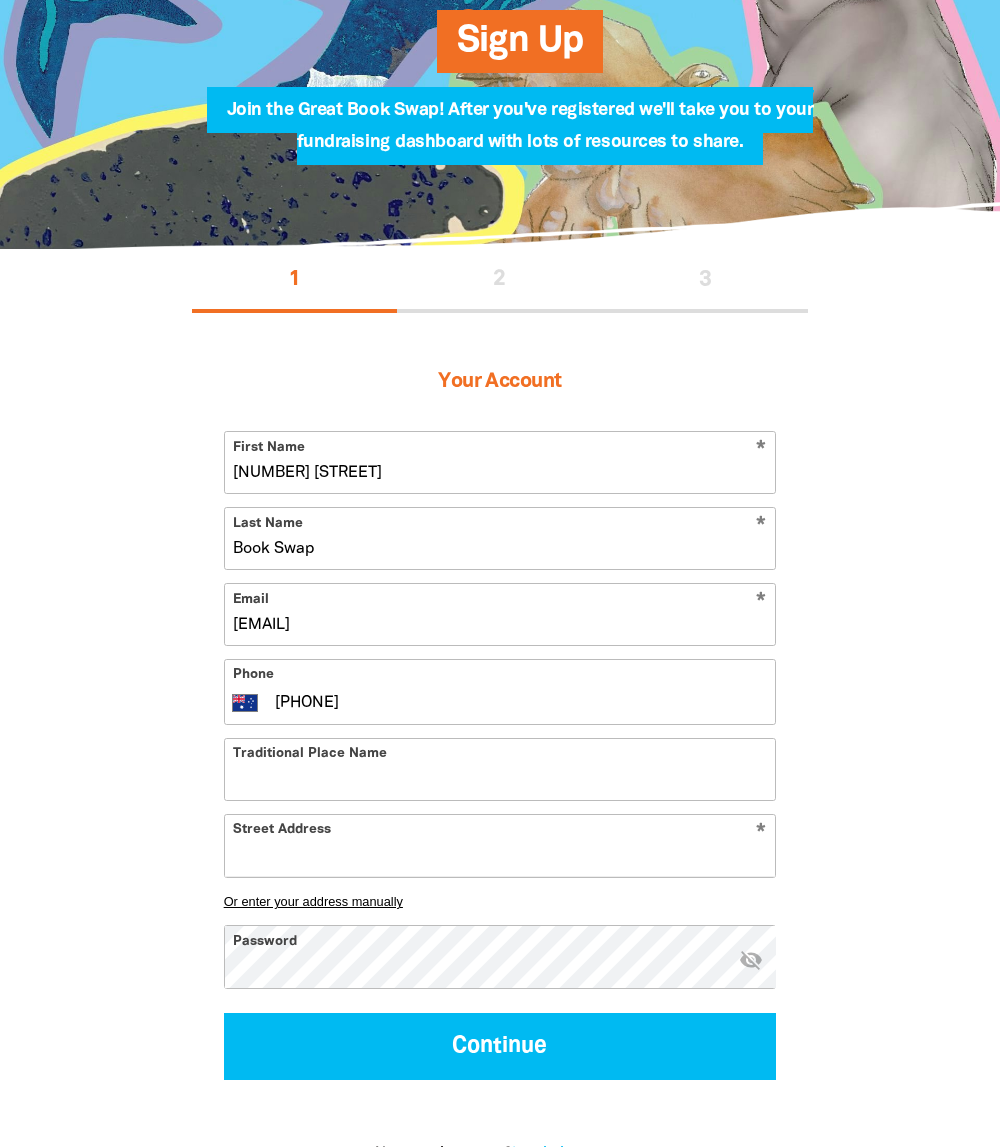 click on "Street Address" at bounding box center (500, 845) 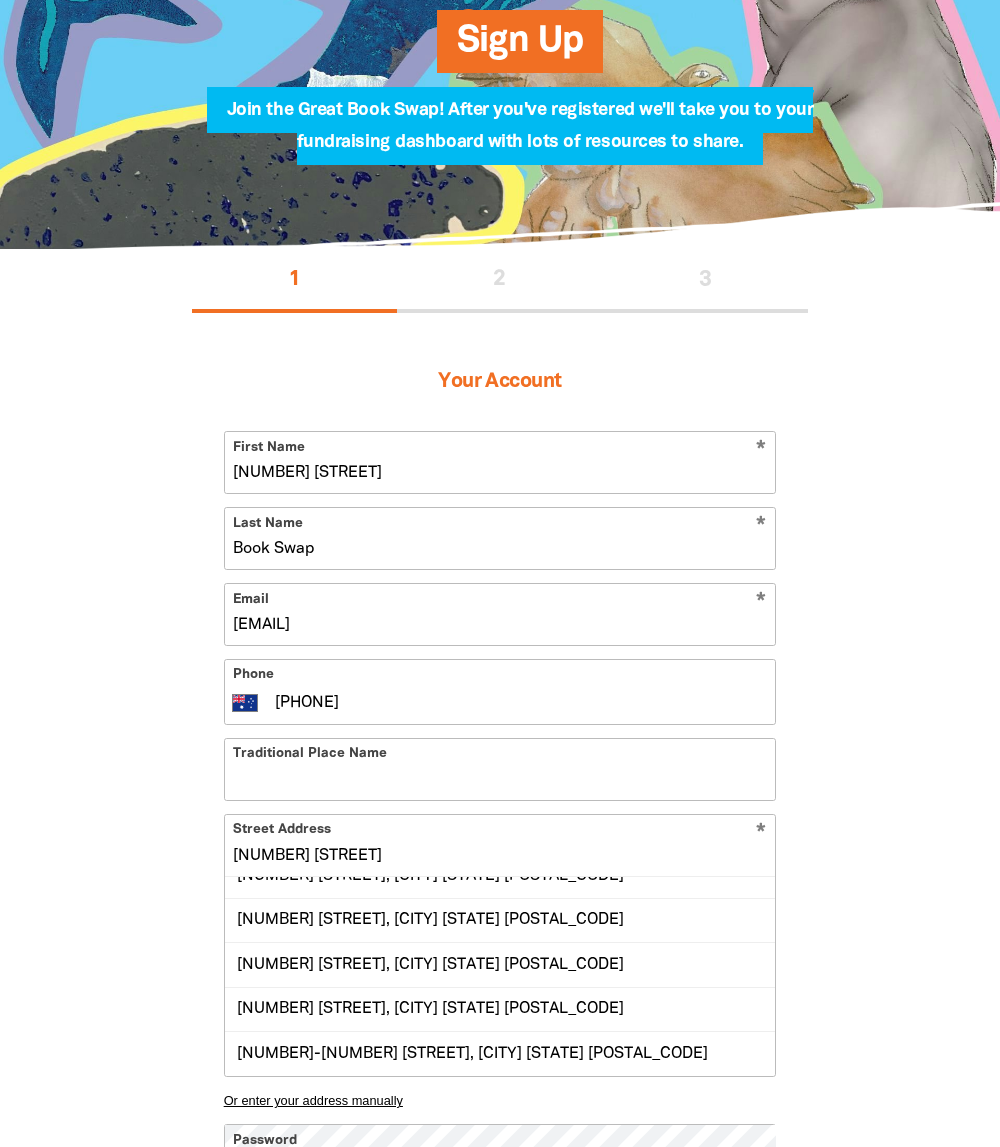 scroll, scrollTop: 200, scrollLeft: 0, axis: vertical 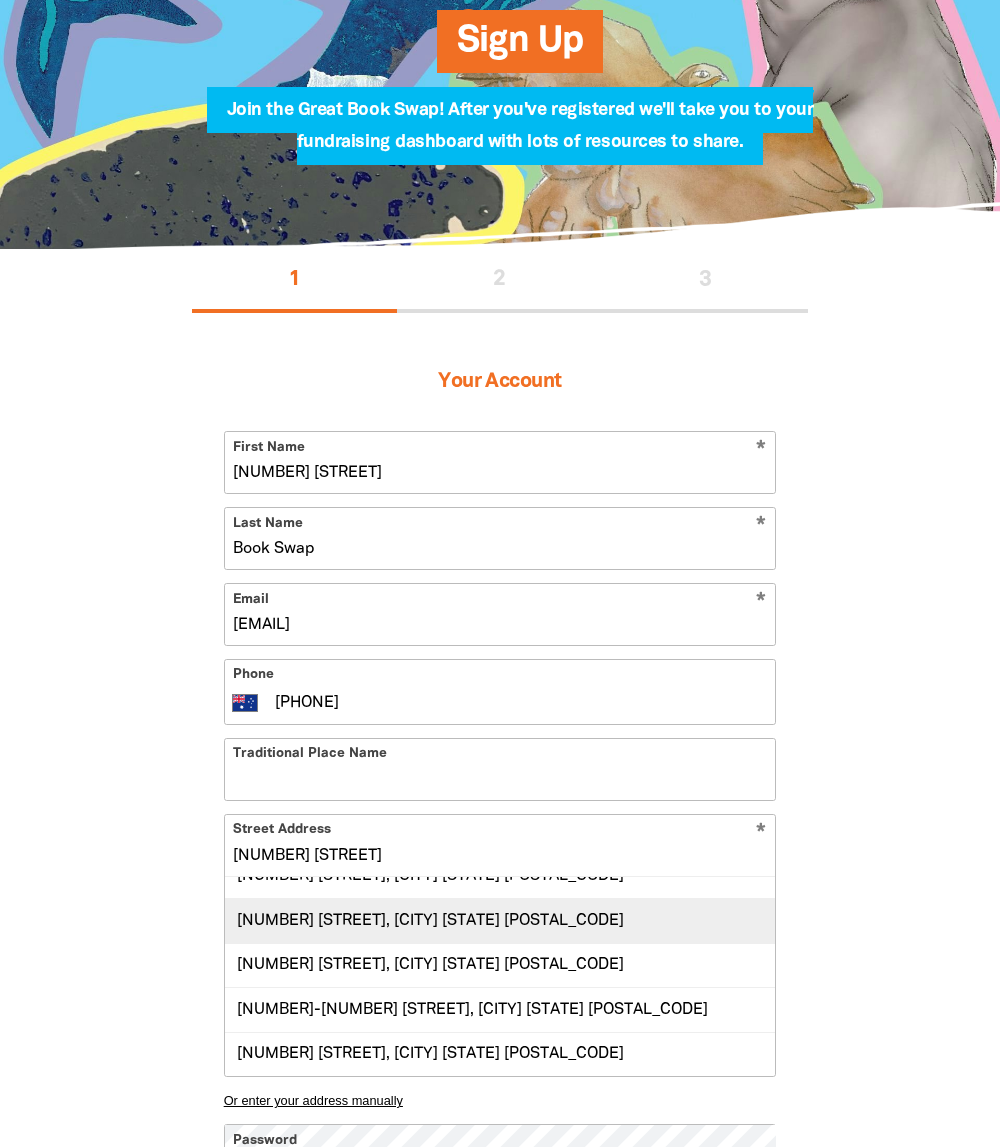 click on "[NUMBER] [STREET], [CITY] [STATE] [POSTAL_CODE]" at bounding box center [500, 920] 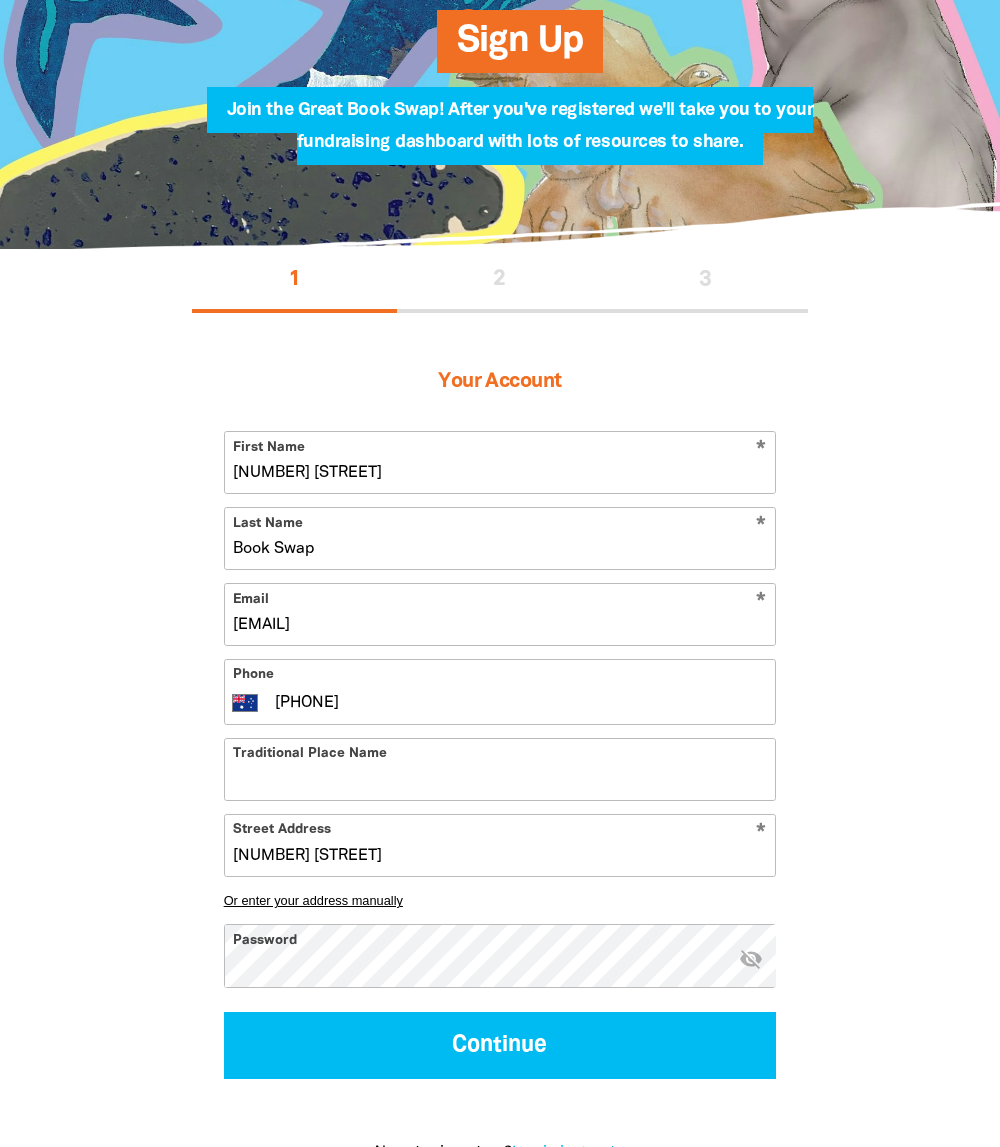 type on "[NUMBER] [STREET], [CITY] [STATE] [POSTAL_CODE]" 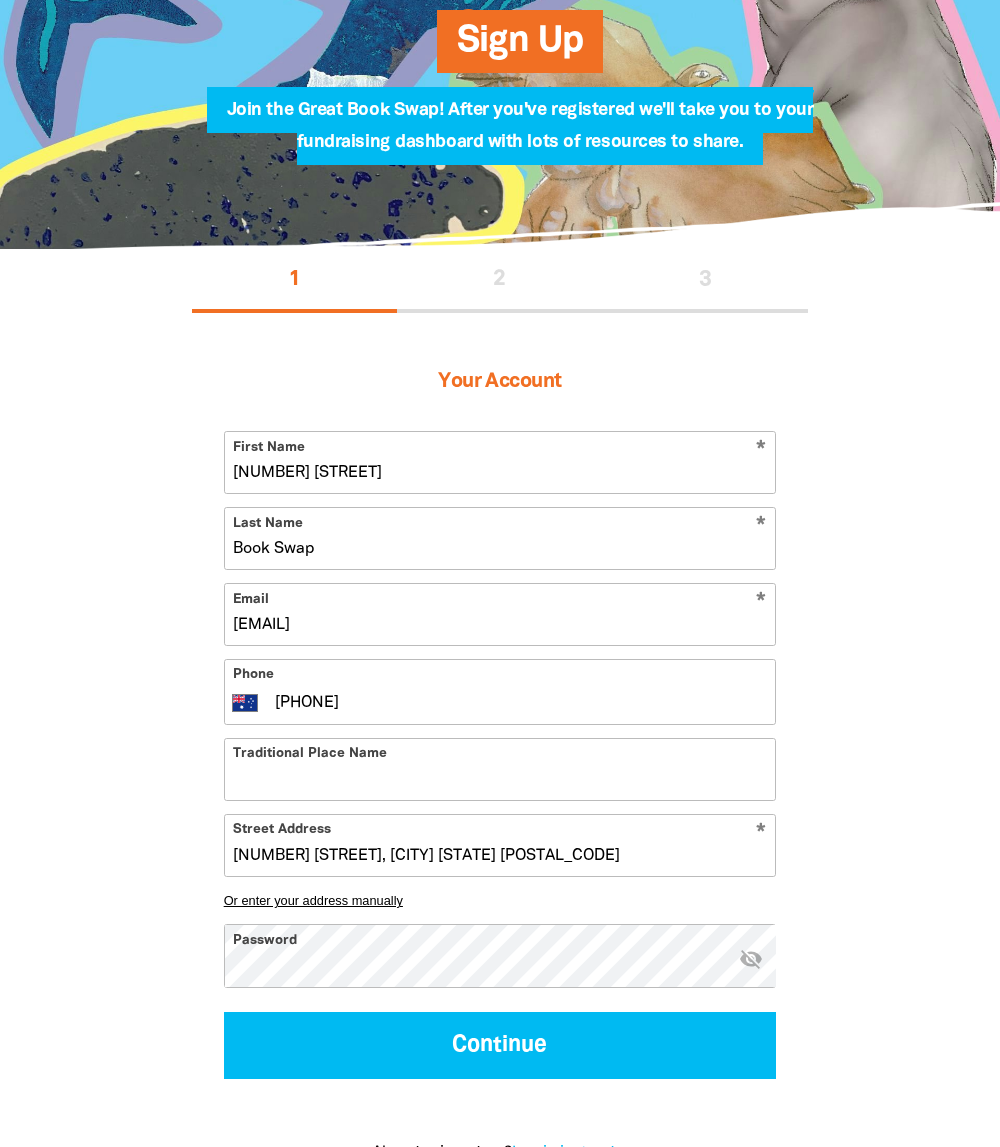 click on "Traditional Place Name" at bounding box center (500, 769) 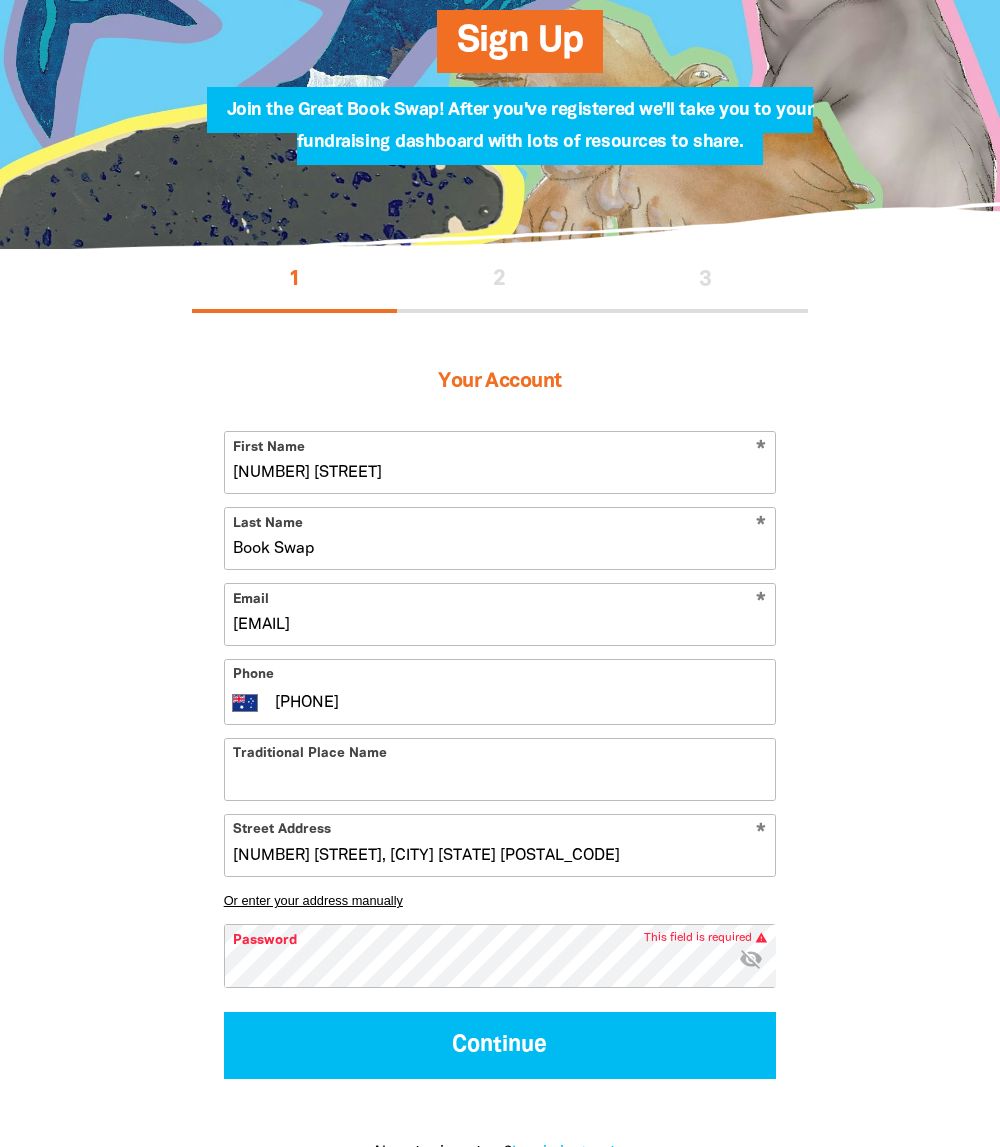 click on "Traditional Place Name" at bounding box center (500, 769) 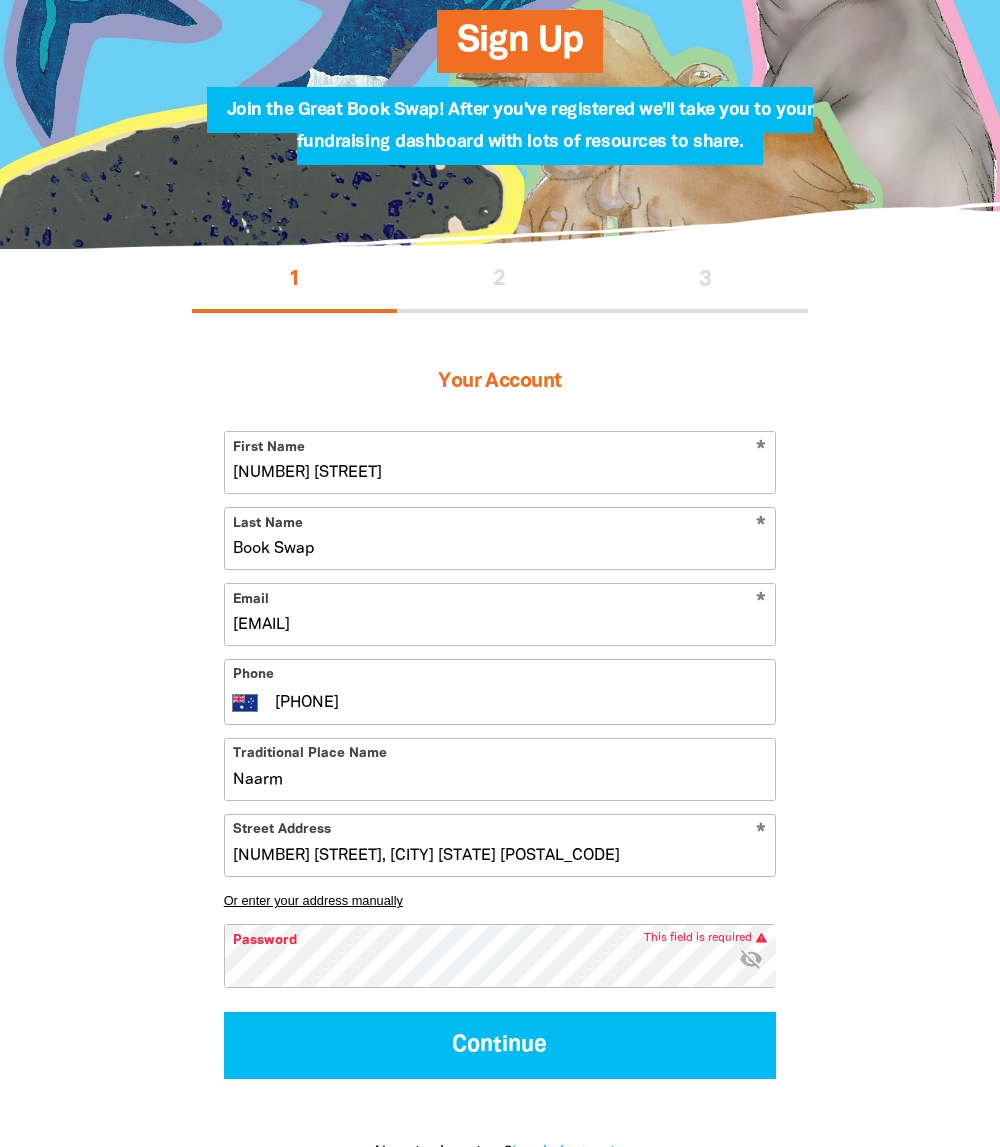 type on "Naarm" 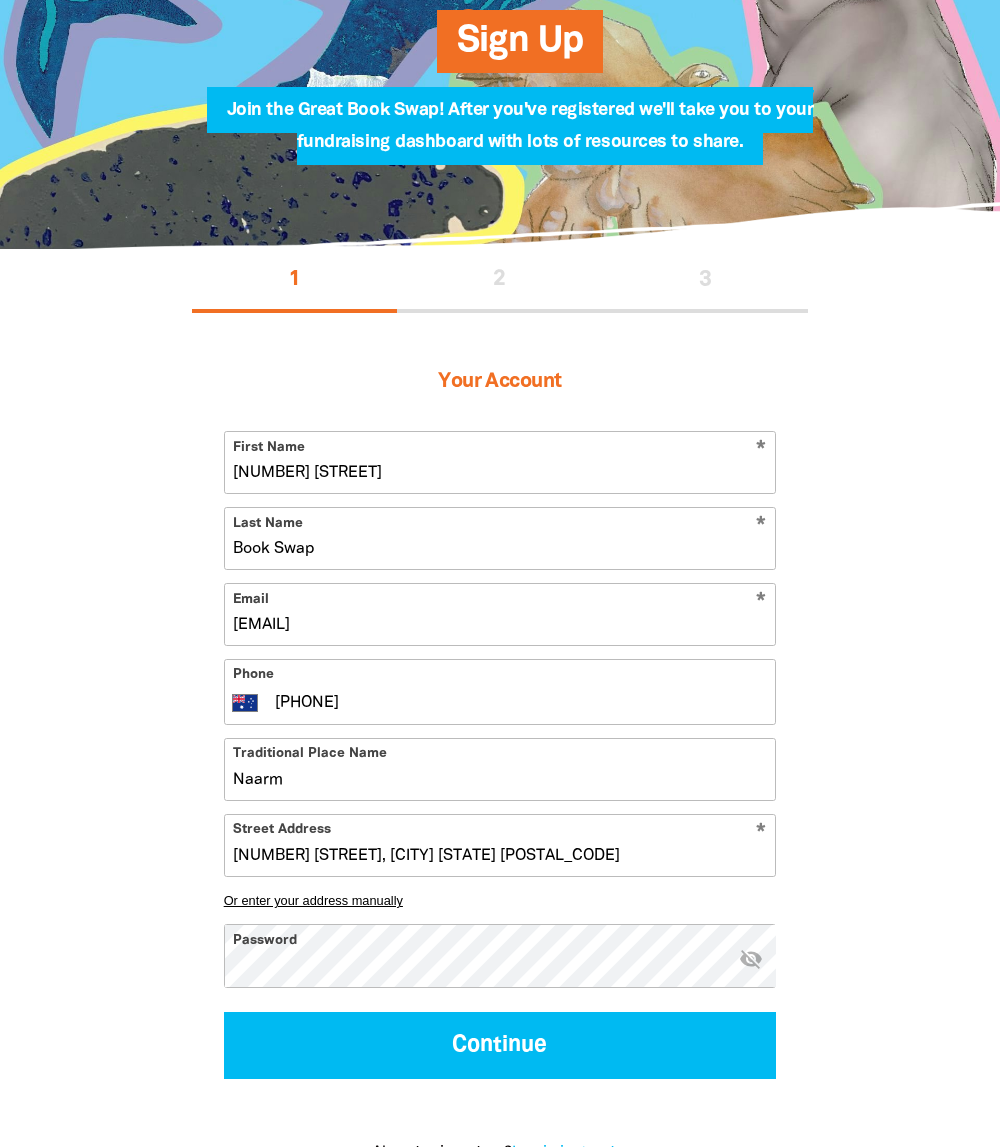 click on "visibility_off" at bounding box center [751, 958] 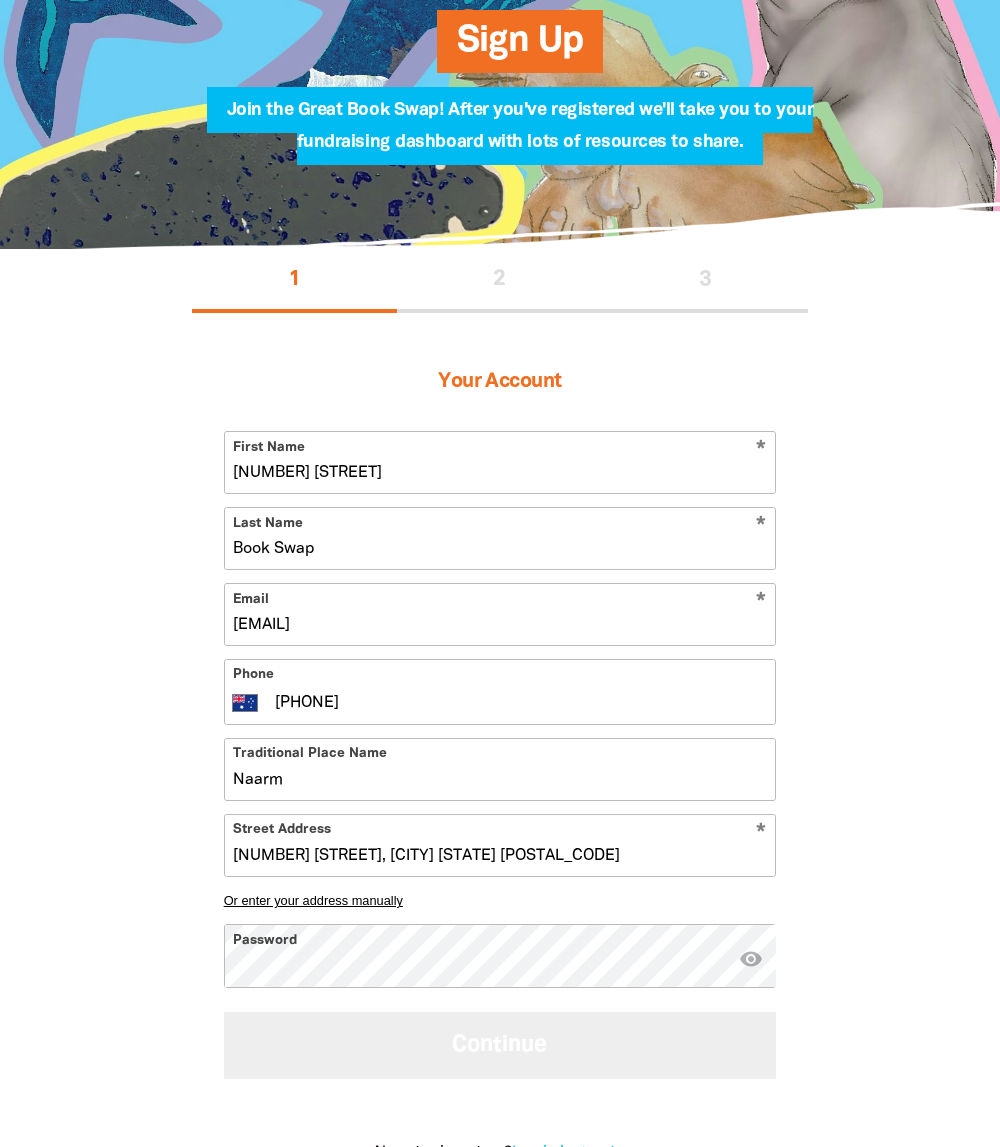 click on "Continue" at bounding box center (500, 1045) 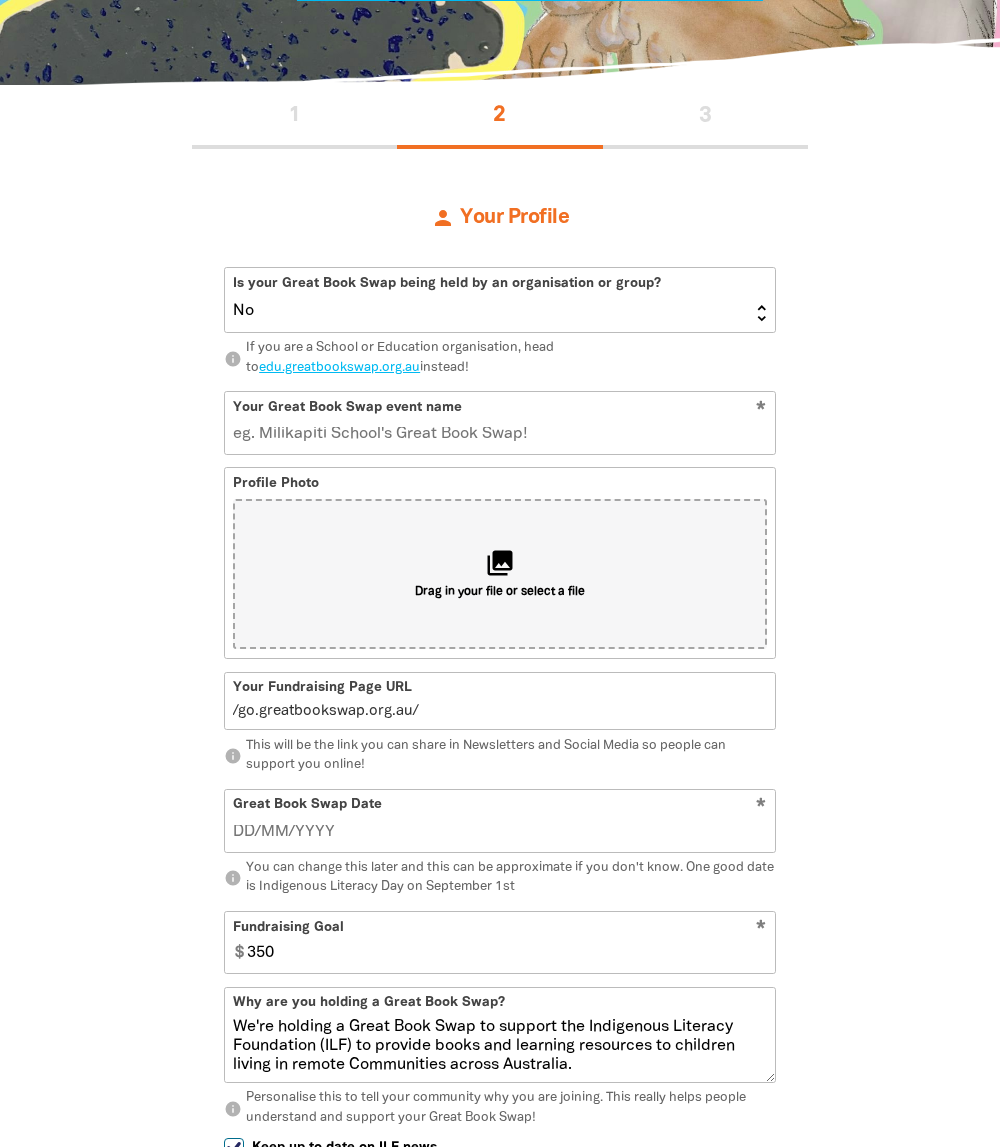 scroll, scrollTop: 414, scrollLeft: 0, axis: vertical 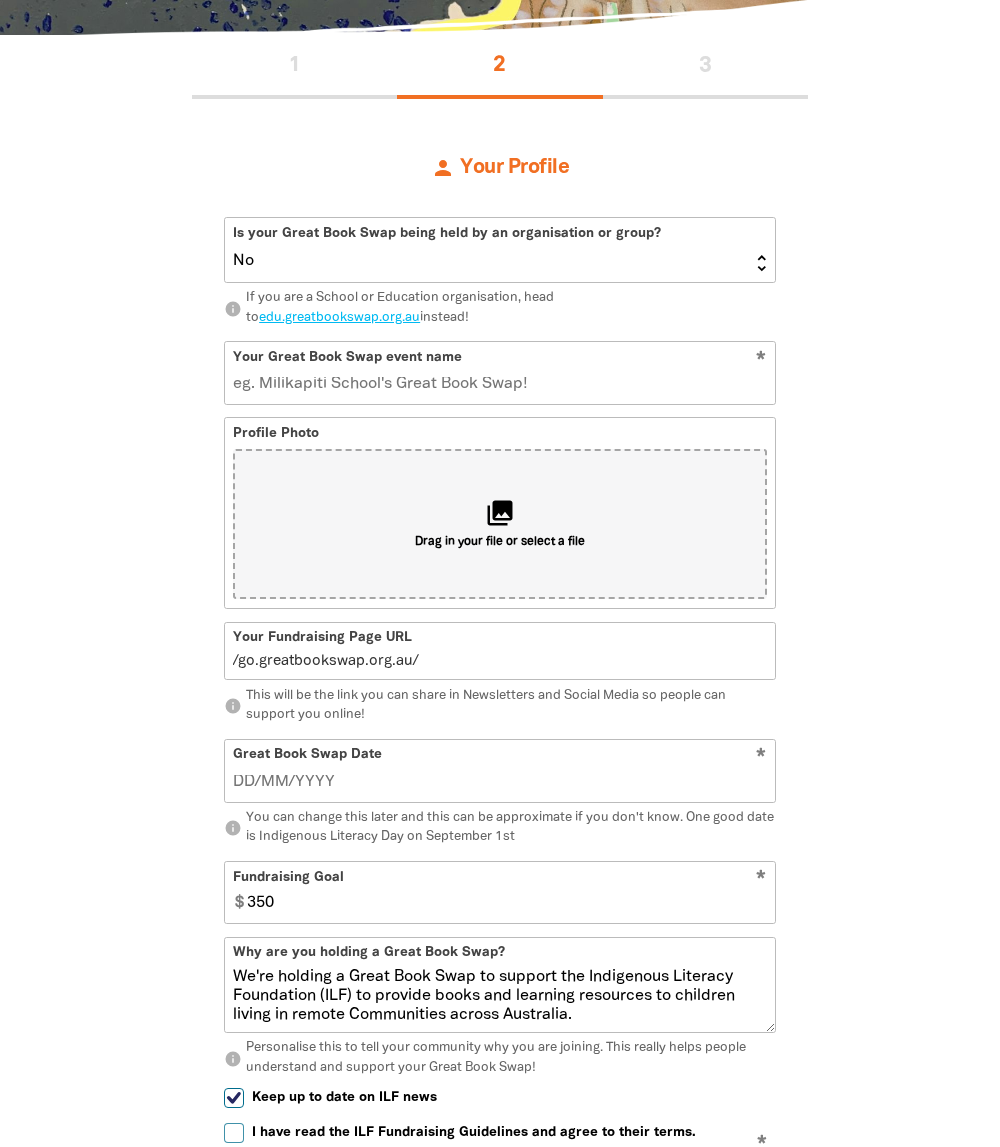 click on "1 2 3 person Your Profile Is your Great Book Swap being held by an organisation or group? Yes No info If you are a School or Education organisation, head to  edu.greatbookswap.org.au  instead! * Your Great Book Swap event name Profile Photo collections Drag in your file or select a file Your Fundraising Page URL / go.greatbookswap.org.au/ info This will be the link you can share in Newsletters and Social Media so people can support you online! Great Book Swap Date * info You can change this later and this can be approximate if you don't know. One good date is Indigenous Literacy Day on September 1st Fundraising Goal * $ 350 Why are you holding a Great Book Swap? info Personalise this to tell your community why you are joining. This really helps people understand and support your Great Book Swap! Keep up to date on ILF news I have read the ILF Fundraising Guidelines and agree to their terms. * info Read the ILF Fundraising guidelines at - https://ilf.org.au/fundraising-guidelines Continue chevron_left Back" at bounding box center (500, 726) 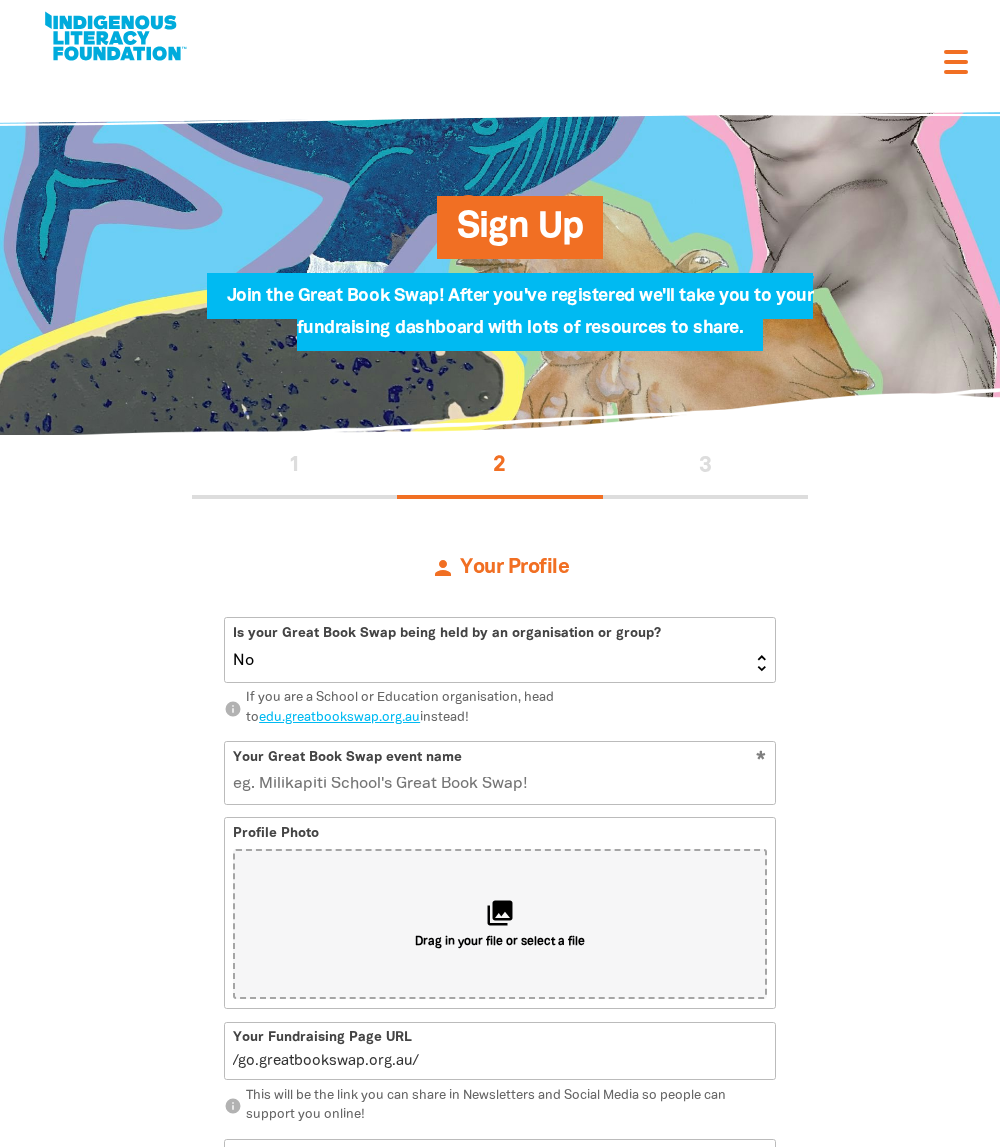 scroll, scrollTop: 0, scrollLeft: 0, axis: both 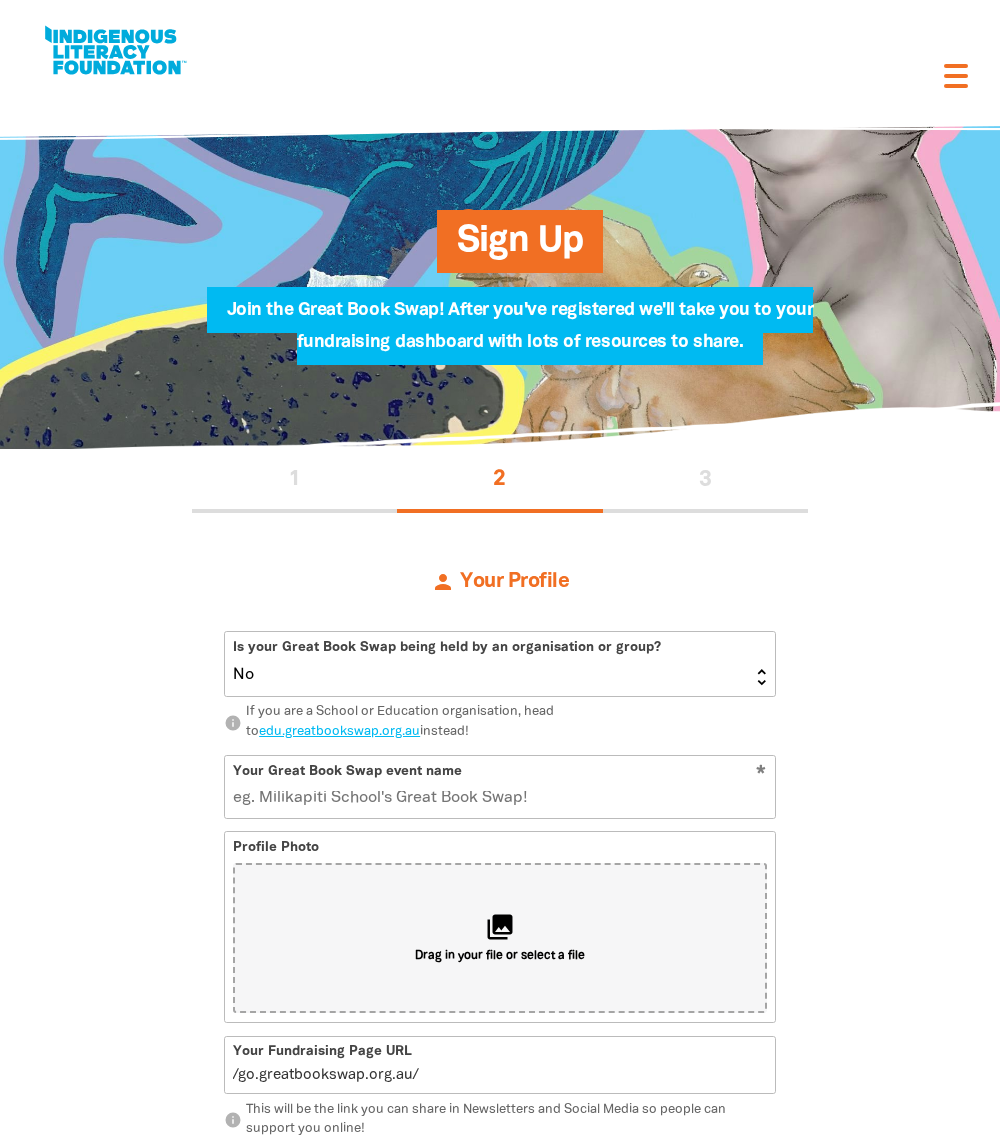 click on "1 2 3 person Your Profile Is your Great Book Swap being held by an organisation or group? Yes No info If you are a School or Education organisation, head to  edu.greatbookswap.org.au  instead! * Your Great Book Swap event name Profile Photo collections Drag in your file or select a file Your Fundraising Page URL / go.greatbookswap.org.au/ info This will be the link you can share in Newsletters and Social Media so people can support you online! Great Book Swap Date * info You can change this later and this can be approximate if you don't know. One good date is Indigenous Literacy Day on September 1st Fundraising Goal * $ 350 Why are you holding a Great Book Swap? info Personalise this to tell your community why you are joining. This really helps people understand and support your Great Book Swap! Keep up to date on ILF news I have read the ILF Fundraising Guidelines and agree to their terms. * info Read the ILF Fundraising guidelines at - https://ilf.org.au/fundraising-guidelines Continue chevron_left Back" at bounding box center [500, 1140] 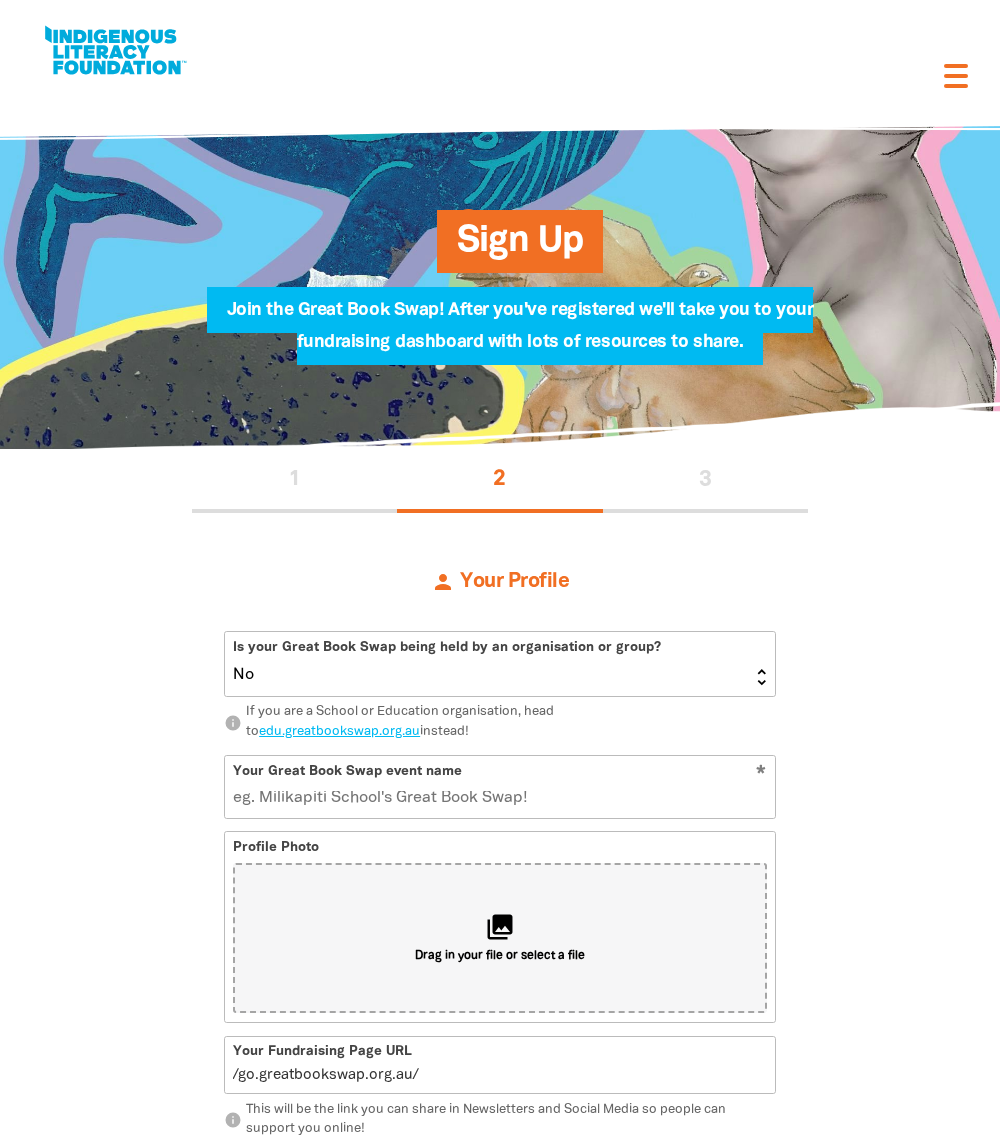 click on "Yes No" at bounding box center (500, 664) 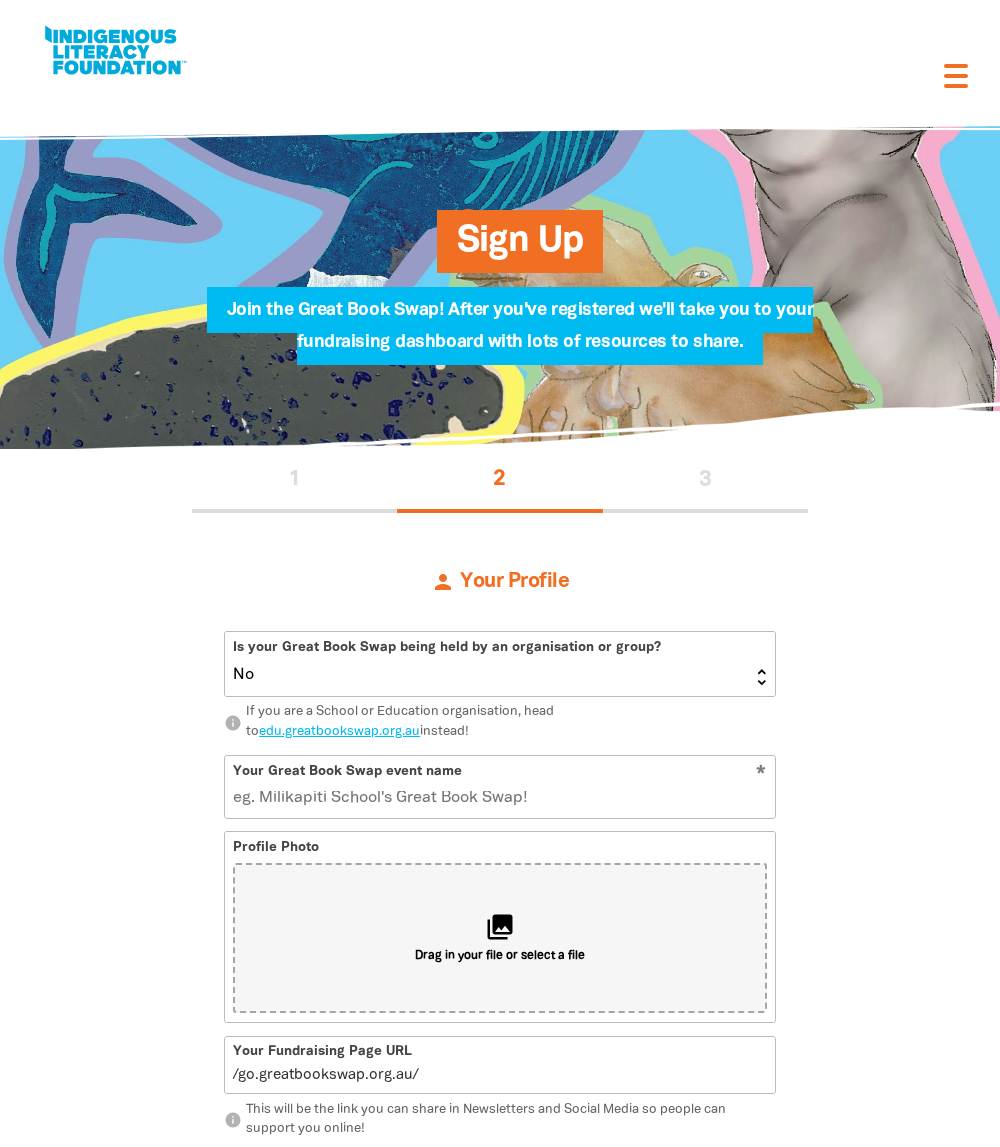 select on "Yes" 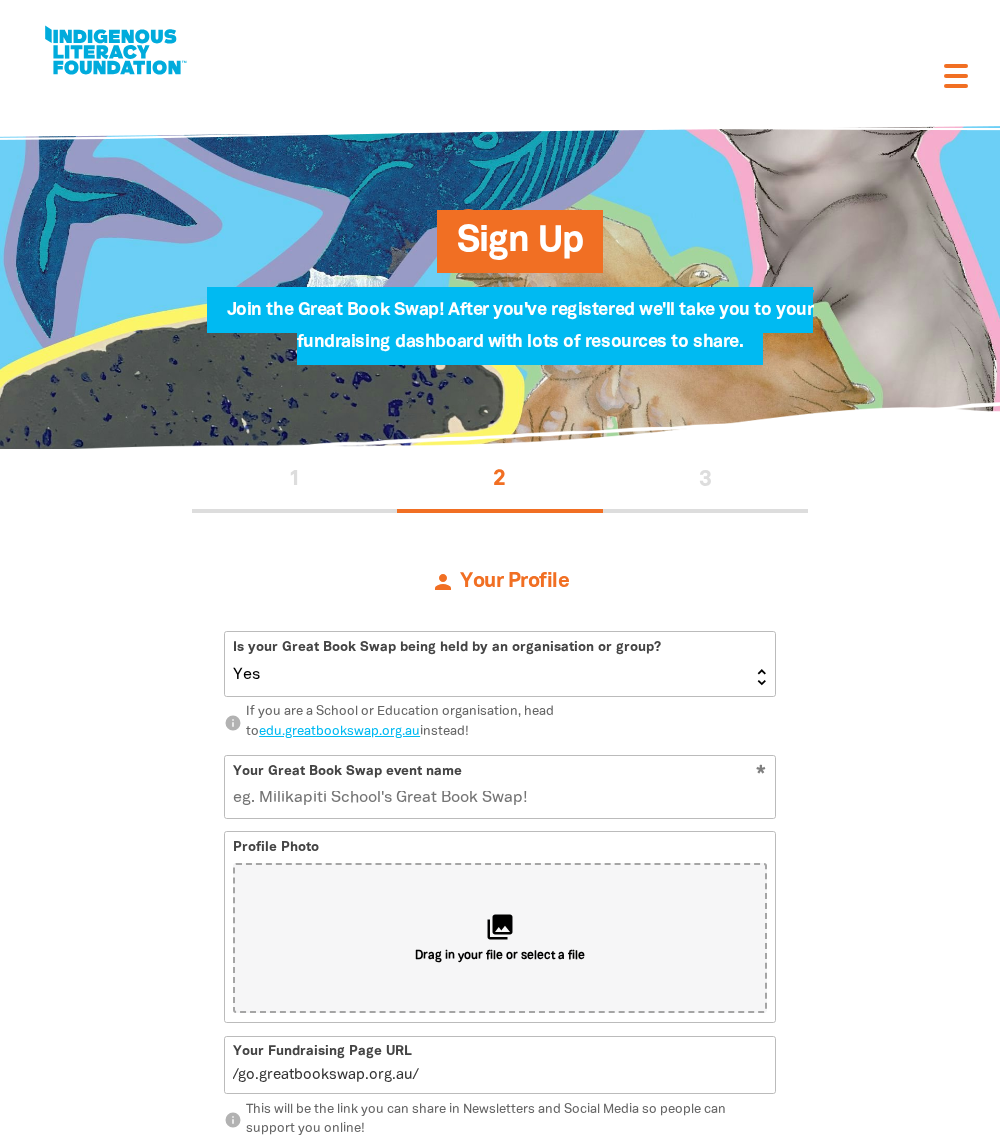 click on "Yes No" at bounding box center [500, 664] 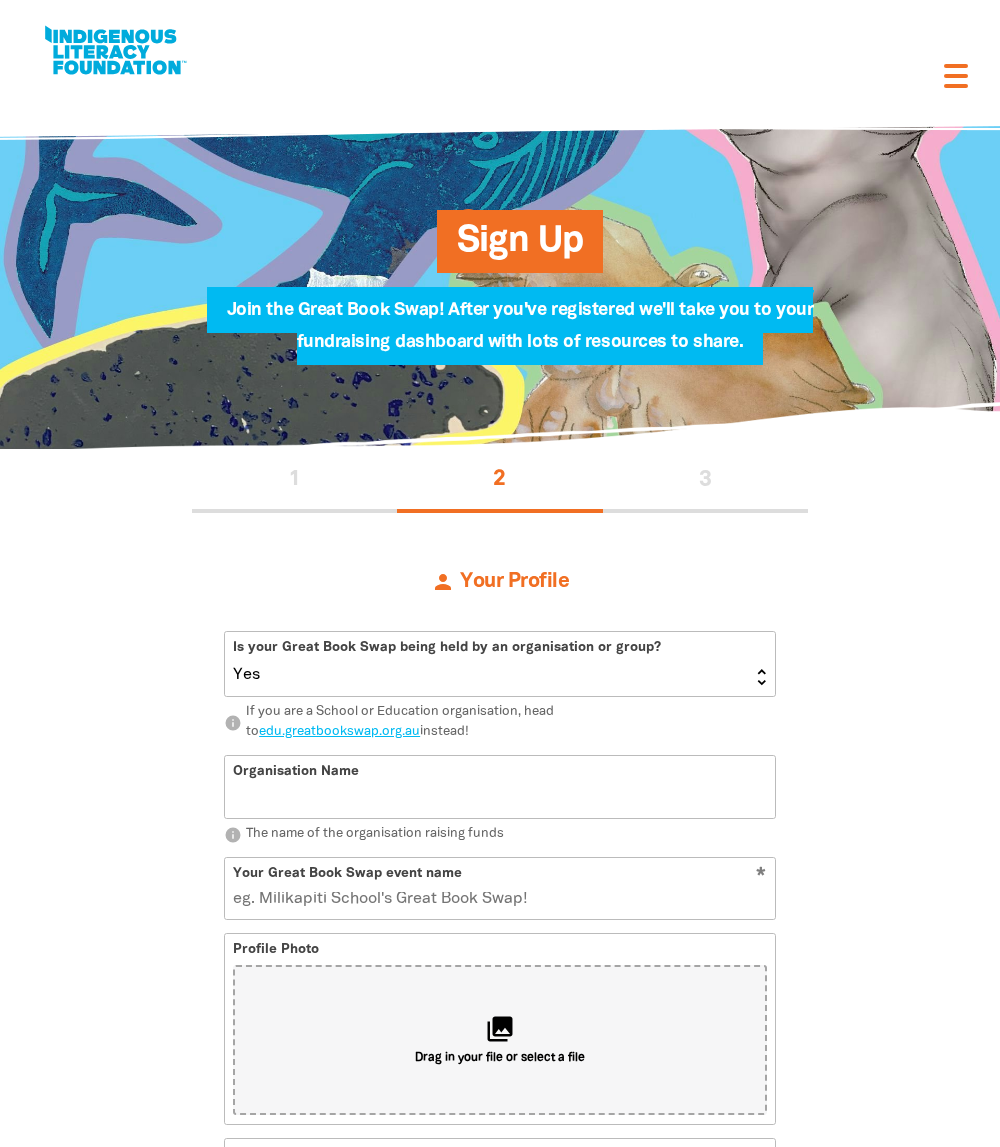click on "1 2 3 person Your Profile Is your Great Book Swap being held by an organisation or group? Yes No info If you are a School or Education organisation, head to  edu.greatbookswap.org.au  instead! Organisation Name info The name of the organisation raising funds * Your Great Book Swap event name Profile Photo collections Drag in your file or select a file Your Fundraising Page URL / go.greatbookswap.org.au/ info This will be the link you can share in Newsletters and Social Media so people can support you online! Great Book Swap Date * info You can change this later and this can be approximate if you don't know. One good date is Indigenous Literacy Day on September 1st Fundraising Goal * $ 350 Why are you holding a Great Book Swap? info Personalise this to tell your community why you are joining. This really helps people understand and support your Great Book Swap! Keep up to date on ILF news I have read the ILF Fundraising Guidelines and agree to their terms. * info Continue chevron_left Back Already signed up?" at bounding box center (500, 1191) 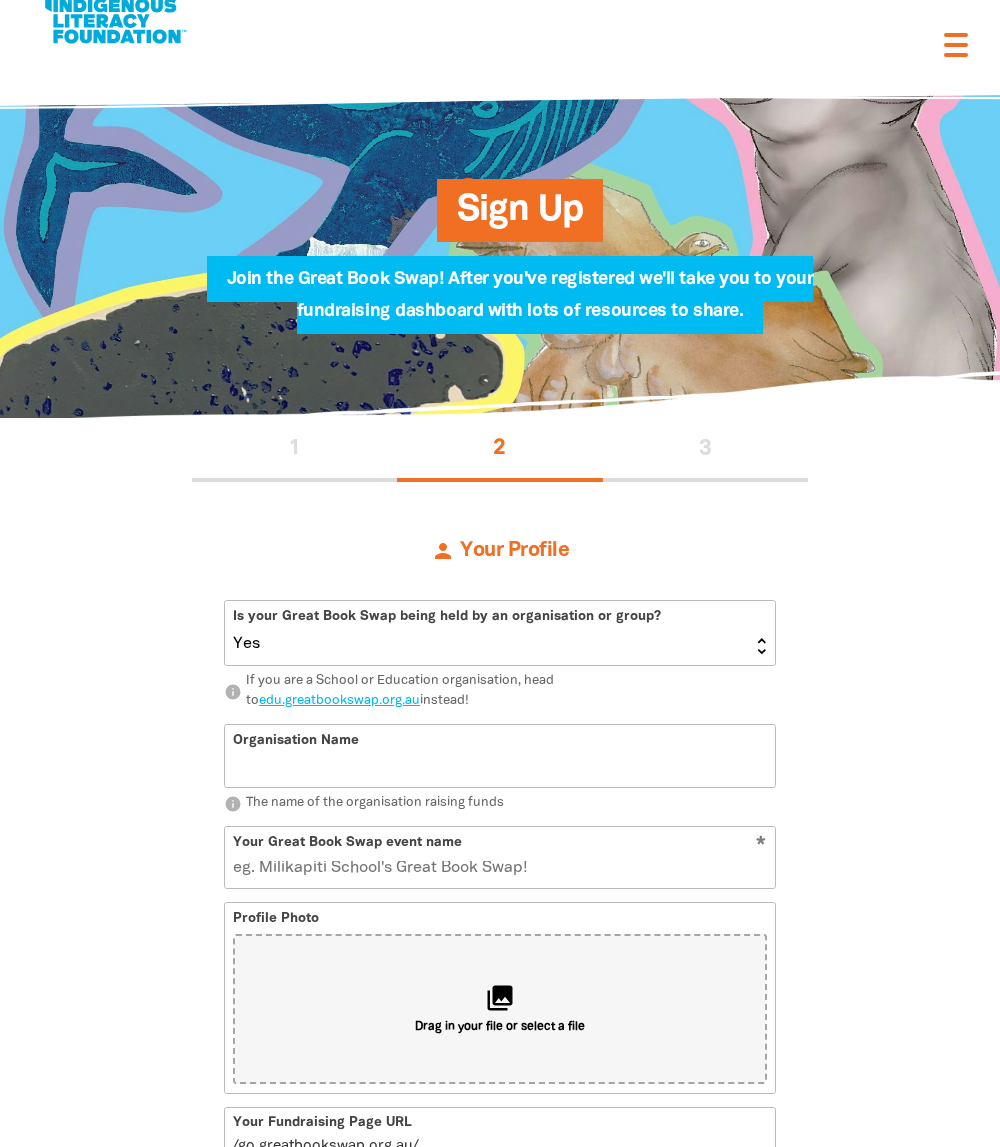 scroll, scrollTop: 52, scrollLeft: 0, axis: vertical 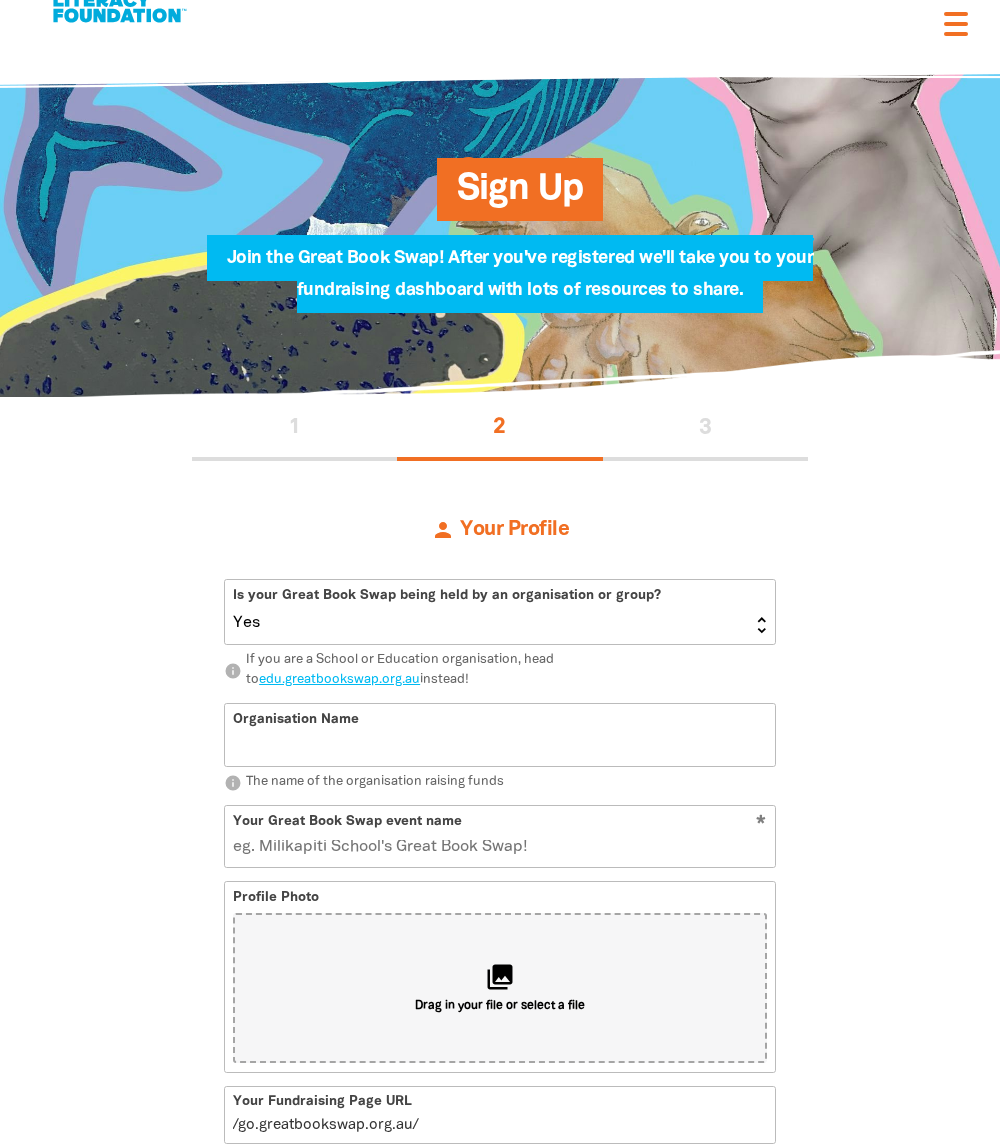 click on "Organisation Name" at bounding box center (500, 734) 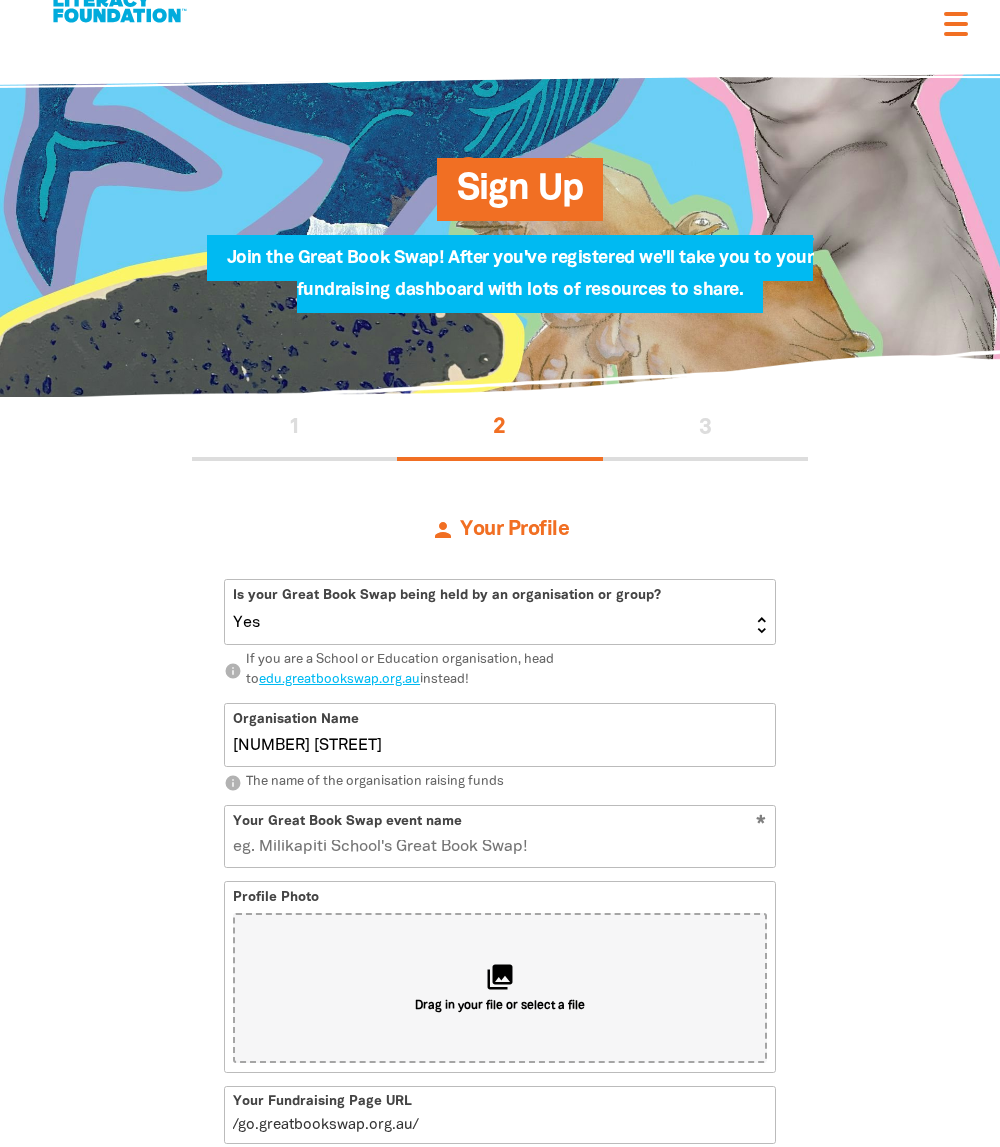 type on "[NUMBER] [STREET]" 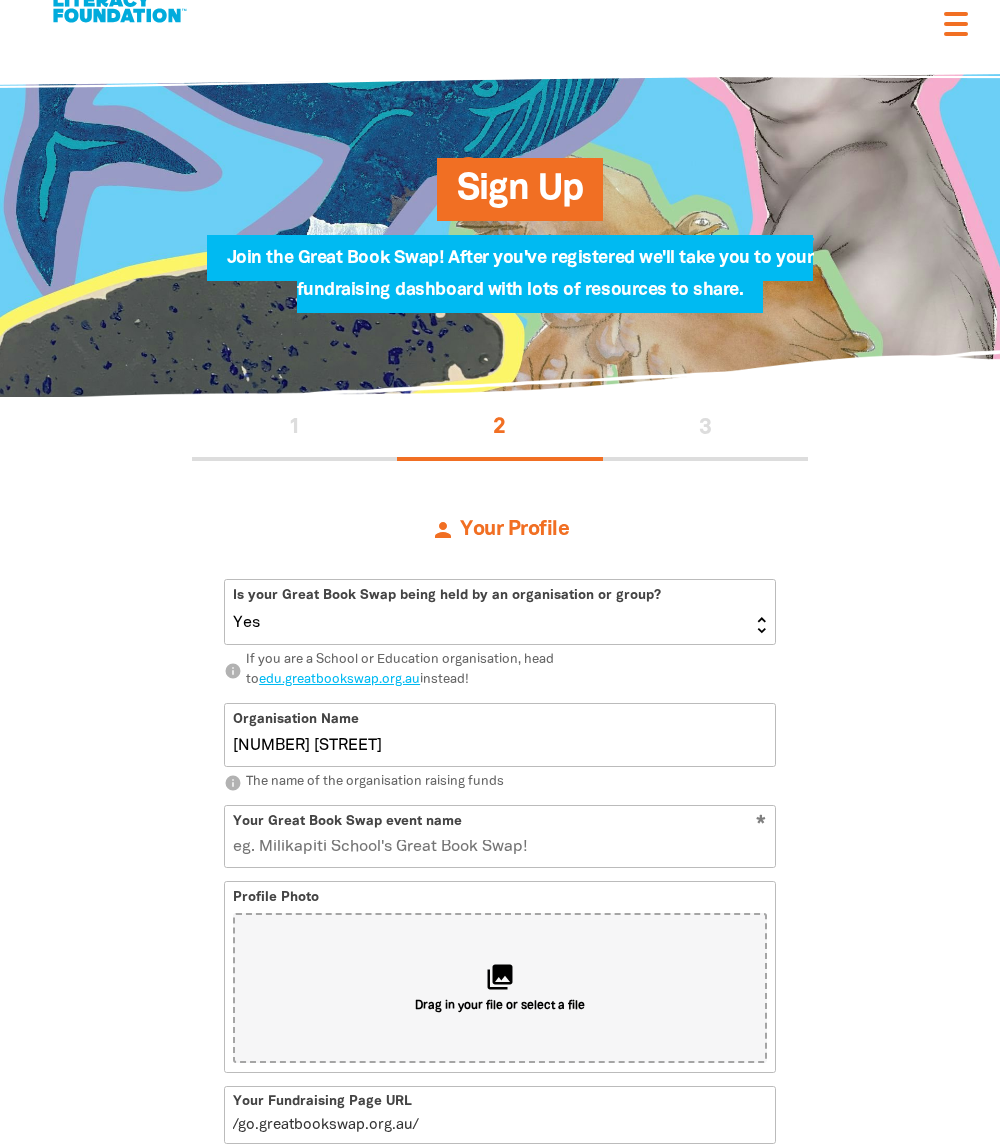 click on "1 2 3 person Your Profile Is your Great Book Swap being held by an organisation or group? Yes No info If you are a School or Education organisation, head to  edu.greatbookswap.org.au  instead! Organisation Name [NUMBER] [STREET] info The name of the organisation raising funds * Your Great Book Swap event name Profile Photo collections Drag in your file or select a file Your Fundraising Page URL / go.greatbookswap.org.au/ info This will be the link you can share in Newsletters and Social Media so people can support you online! Great Book Swap Date * info You can change this later and this can be approximate if you don't know. One good date is Indigenous Literacy Day on September 1st Fundraising Goal * $ 350 Why are you holding a Great Book Swap? info Personalise this to tell your community why you are joining. This really helps people understand and support your Great Book Swap! Keep up to date on ILF news I have read the ILF Fundraising Guidelines and agree to their terms. * info Continue chevron_left Back" at bounding box center [500, 1139] 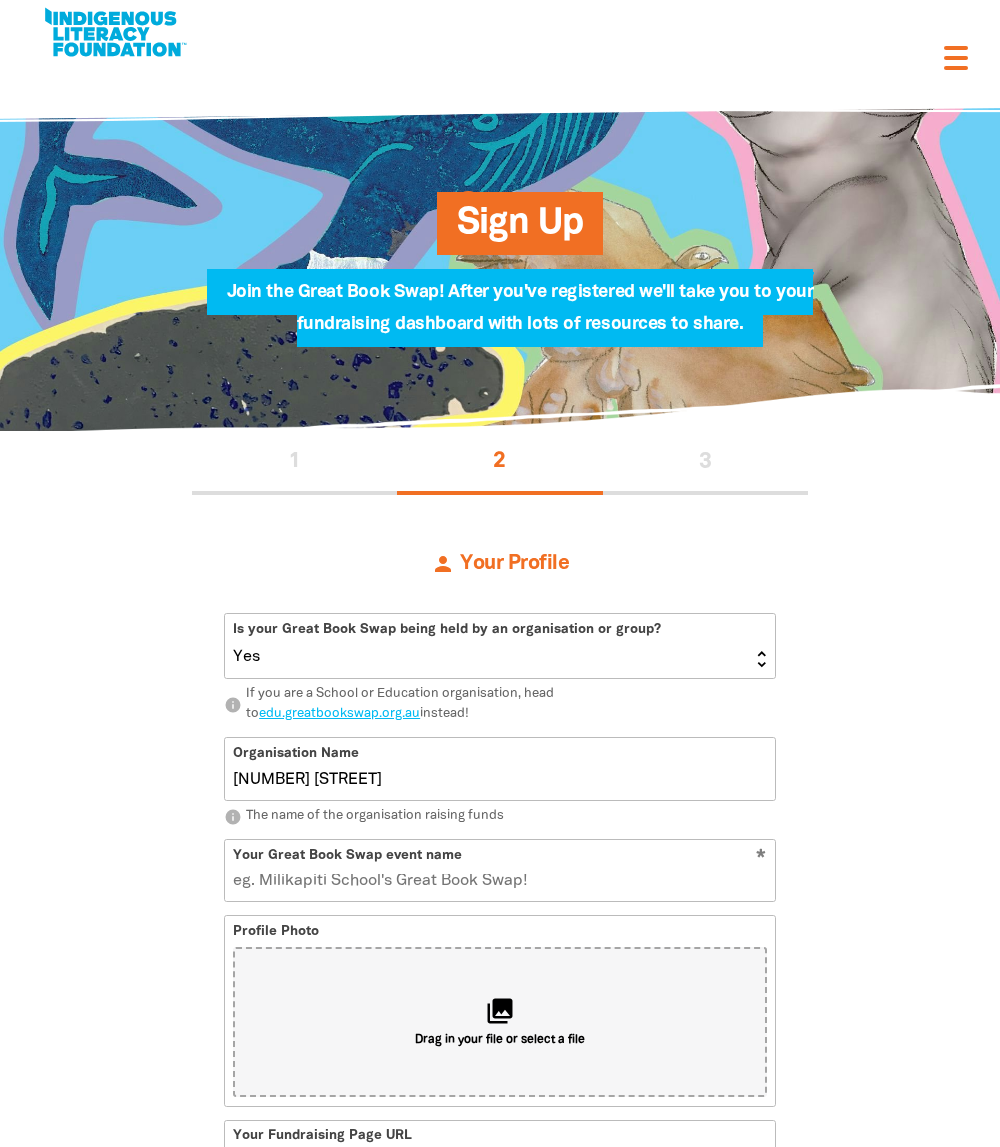 scroll, scrollTop: 0, scrollLeft: 0, axis: both 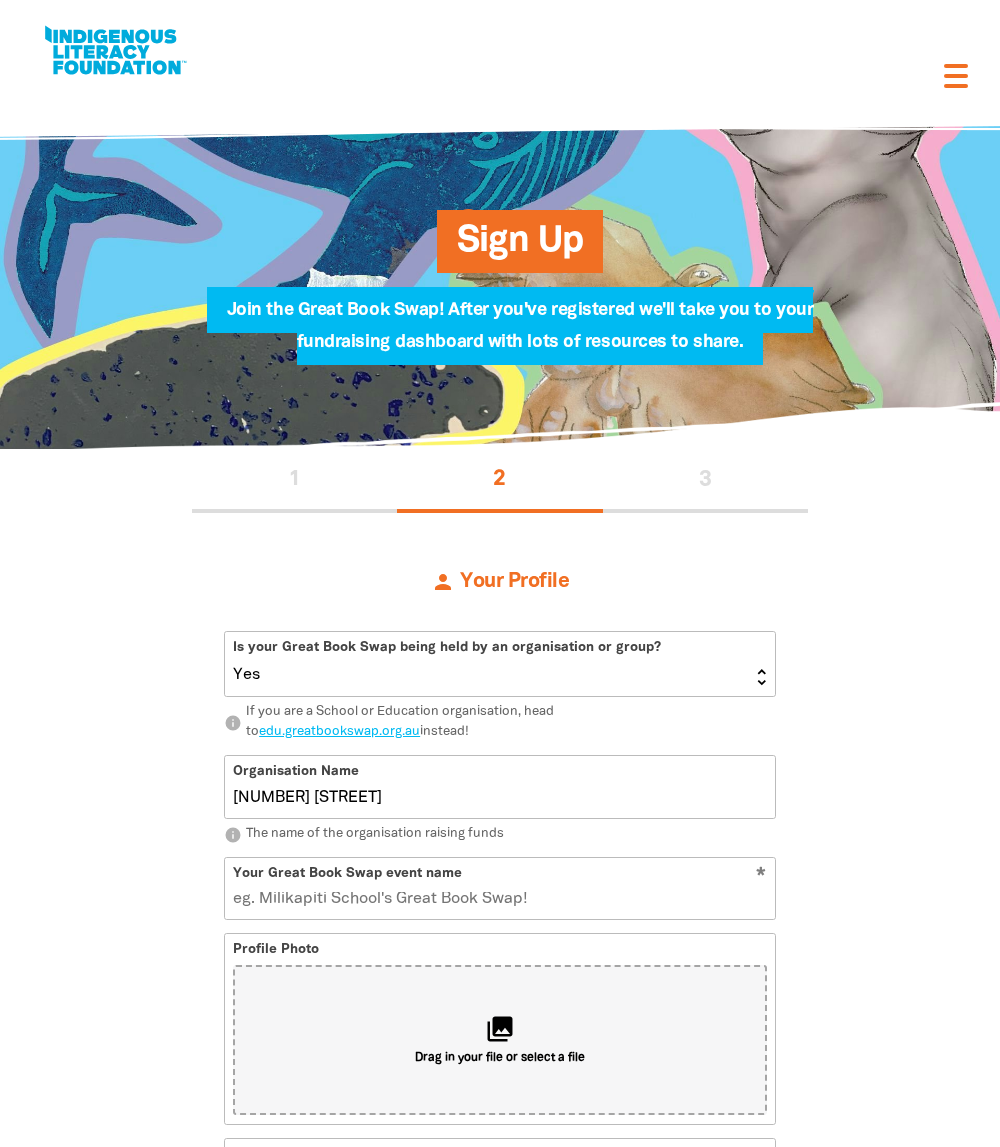 select on "No" 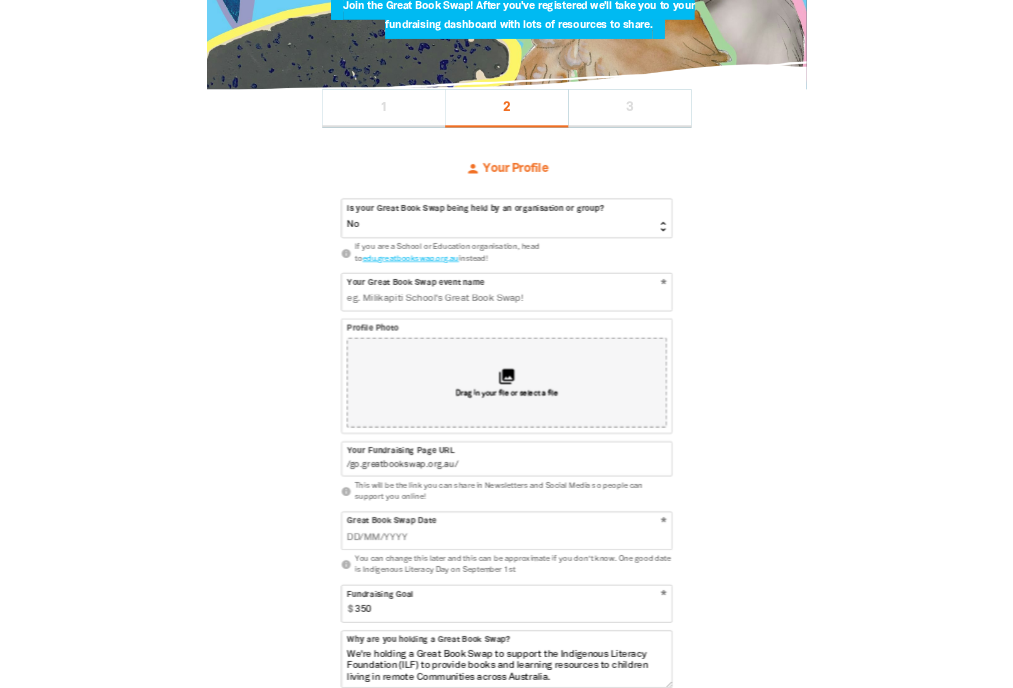scroll, scrollTop: 0, scrollLeft: 0, axis: both 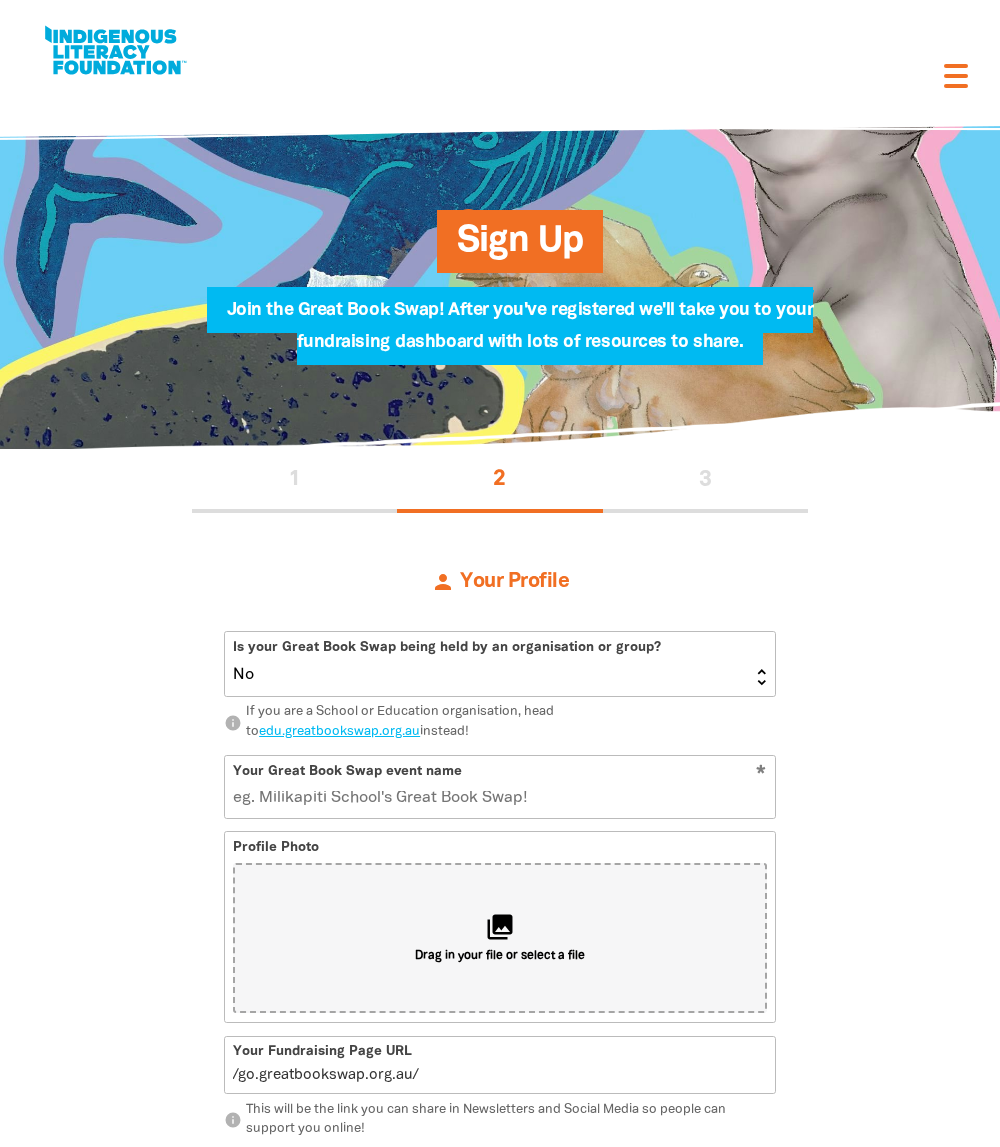 drag, startPoint x: 393, startPoint y: 651, endPoint x: 377, endPoint y: 669, distance: 24.083189 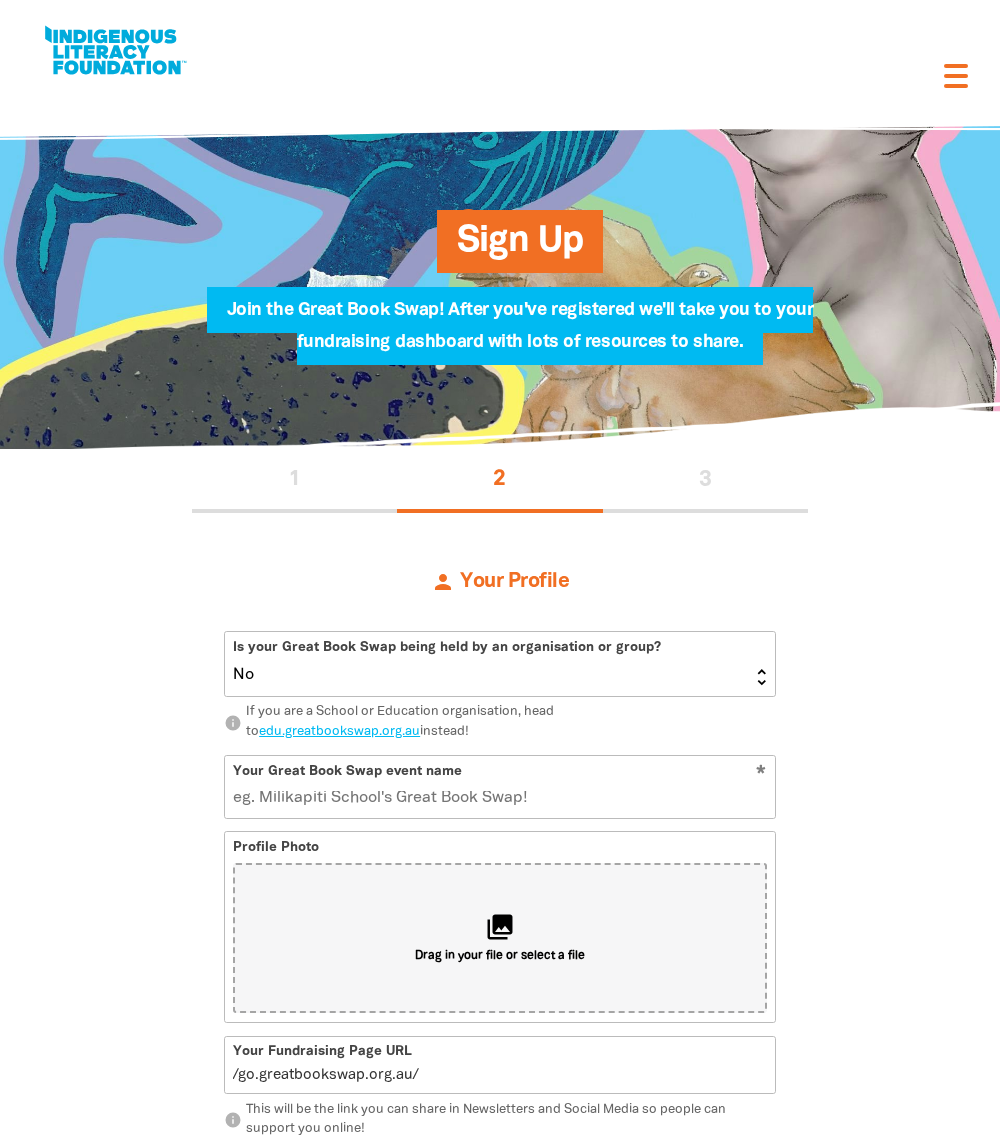 select on "No" 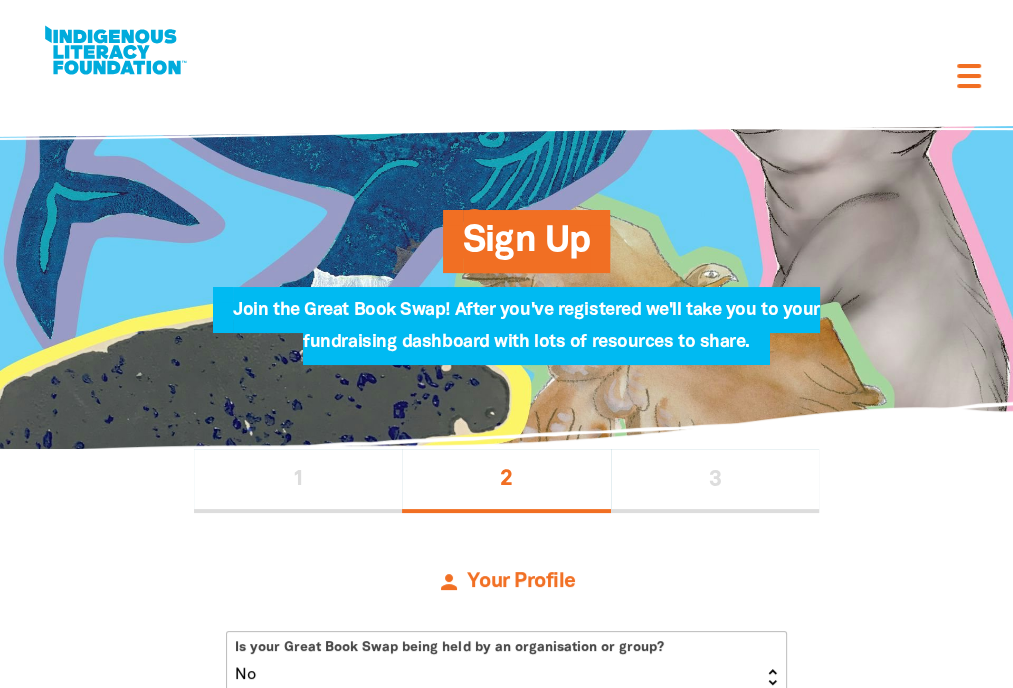 select on "No" 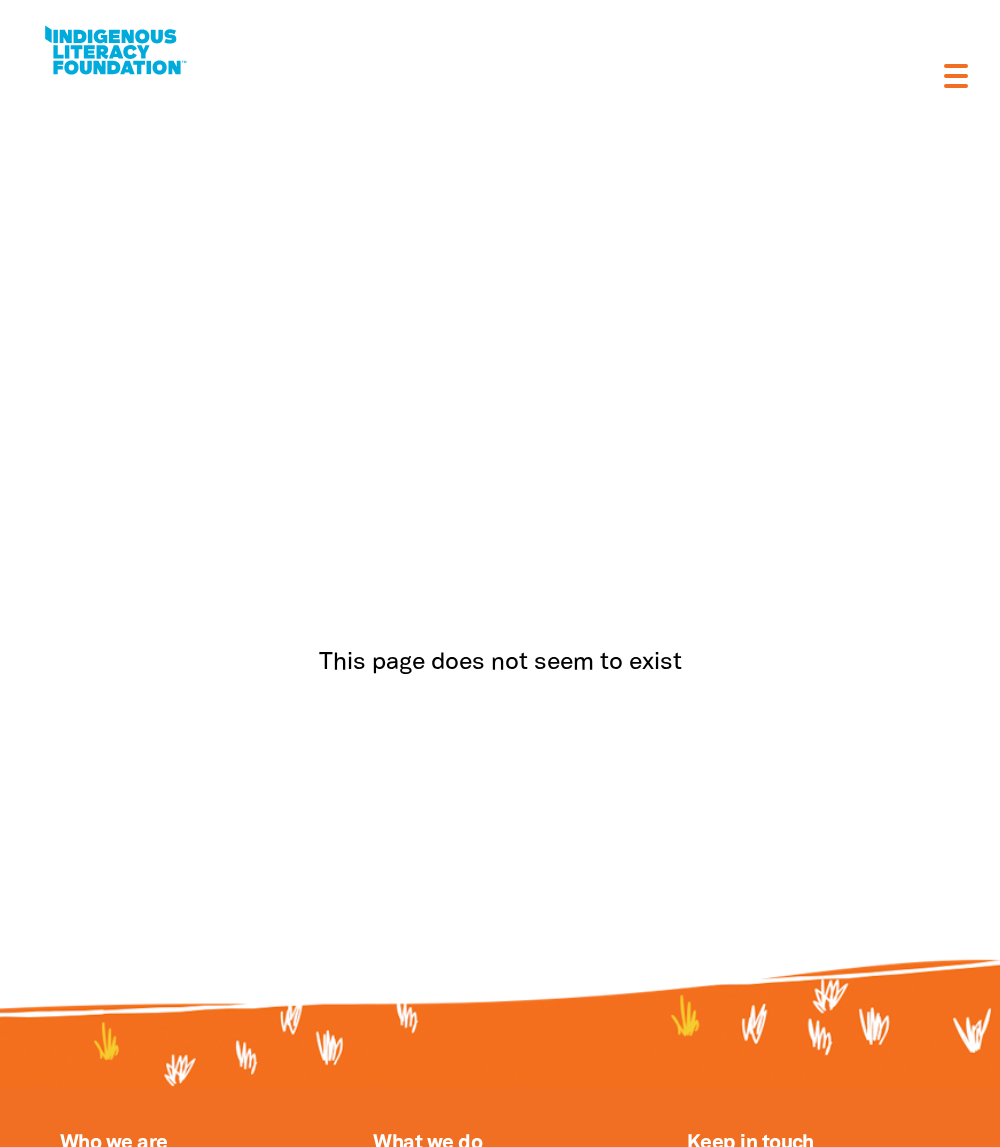scroll, scrollTop: 0, scrollLeft: 0, axis: both 